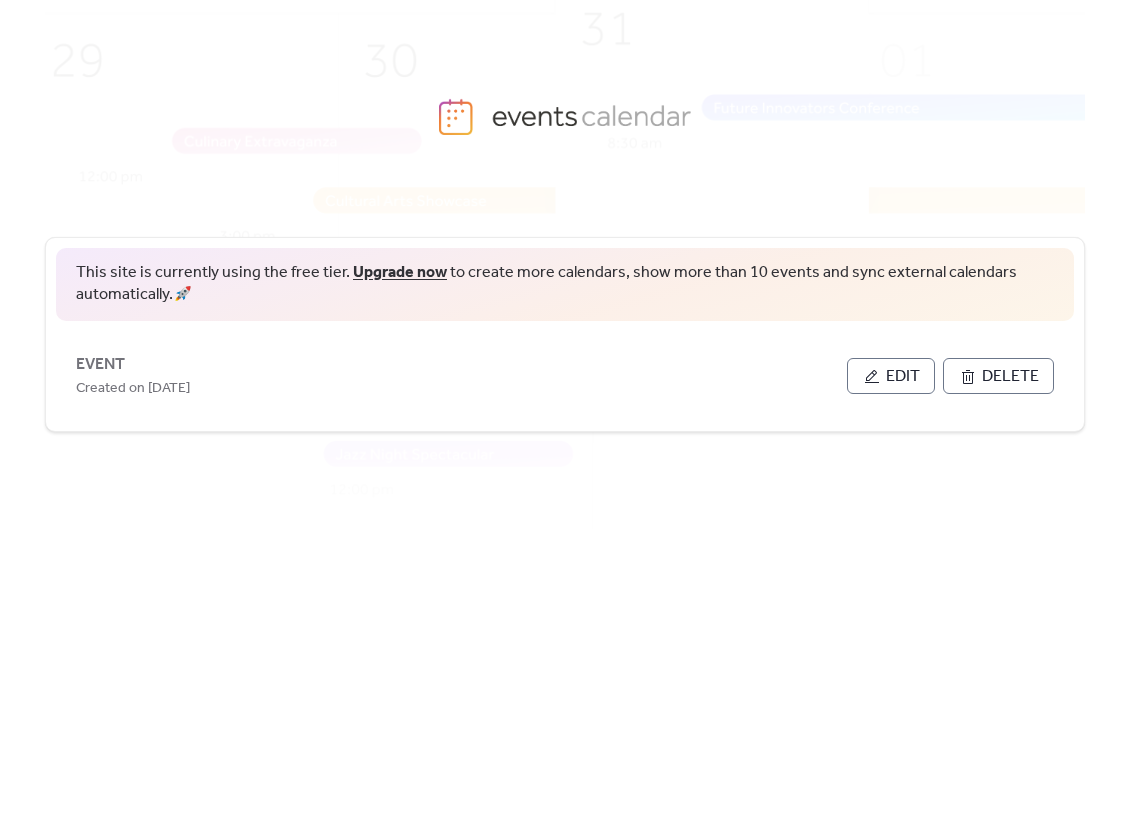 scroll, scrollTop: 0, scrollLeft: 0, axis: both 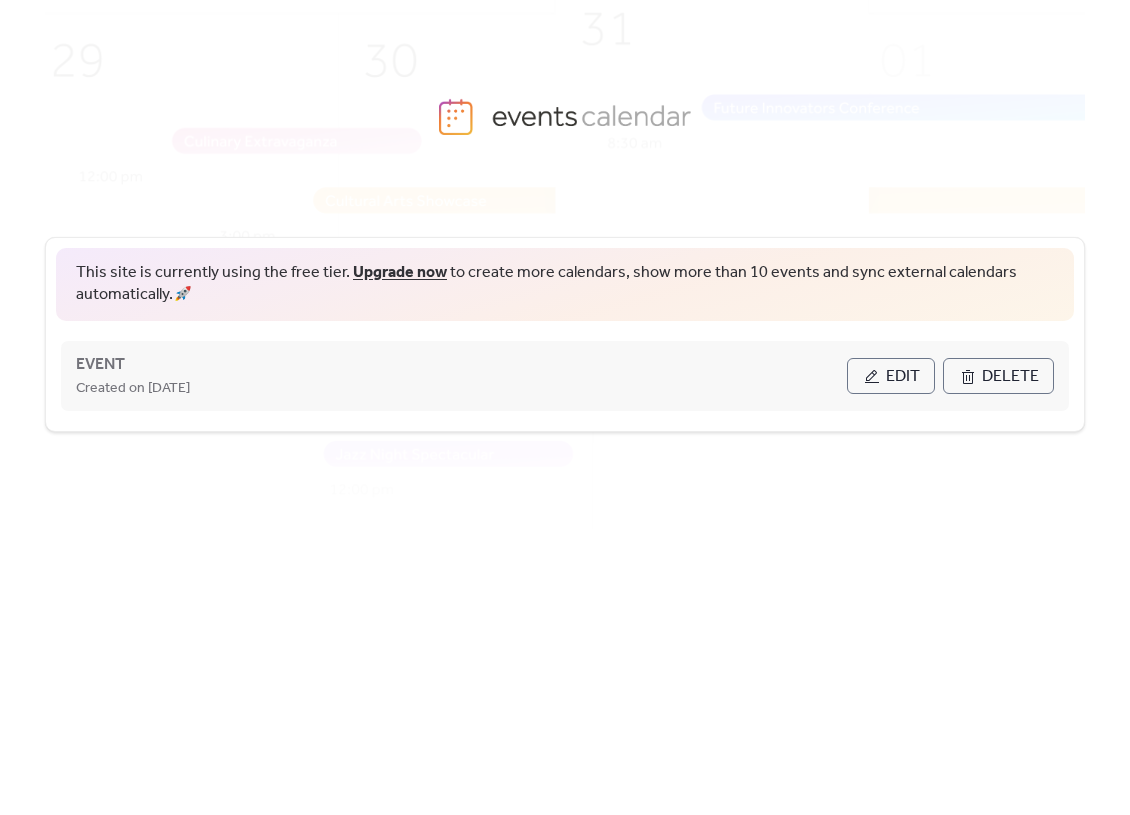 click on "Edit" at bounding box center [891, 376] 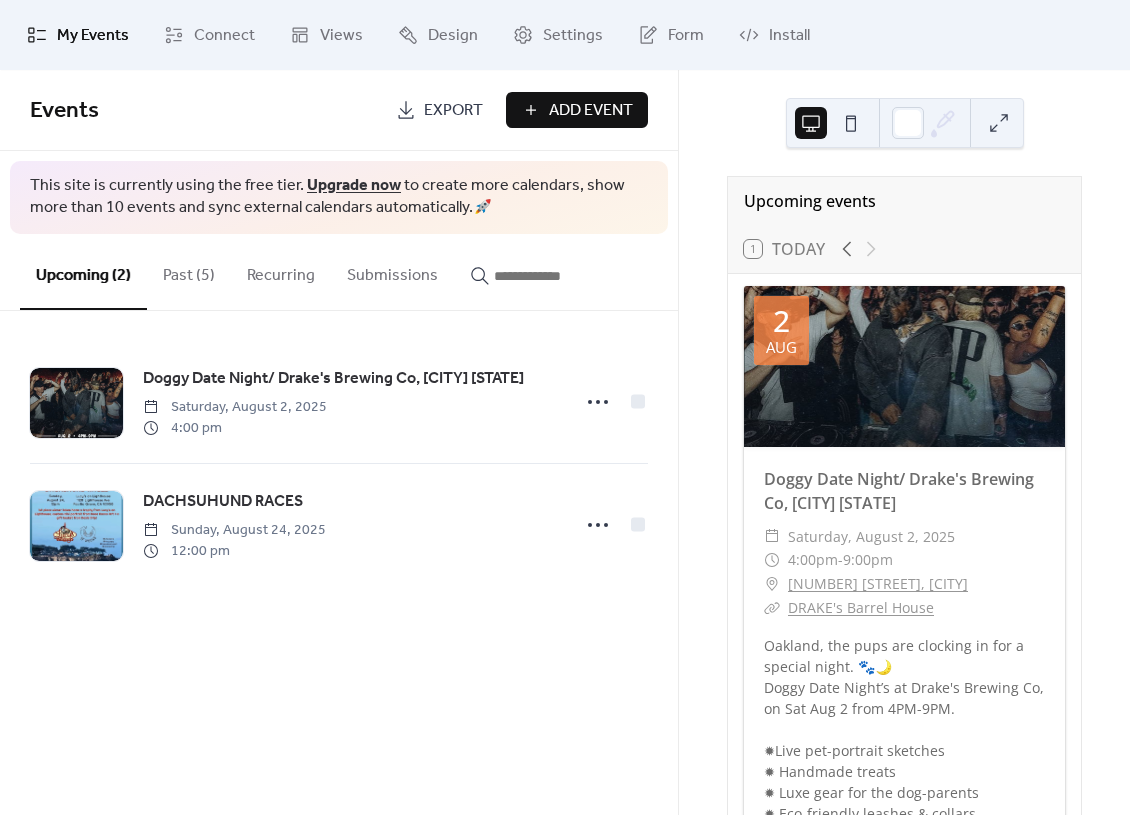 click on "Add Event" at bounding box center [591, 111] 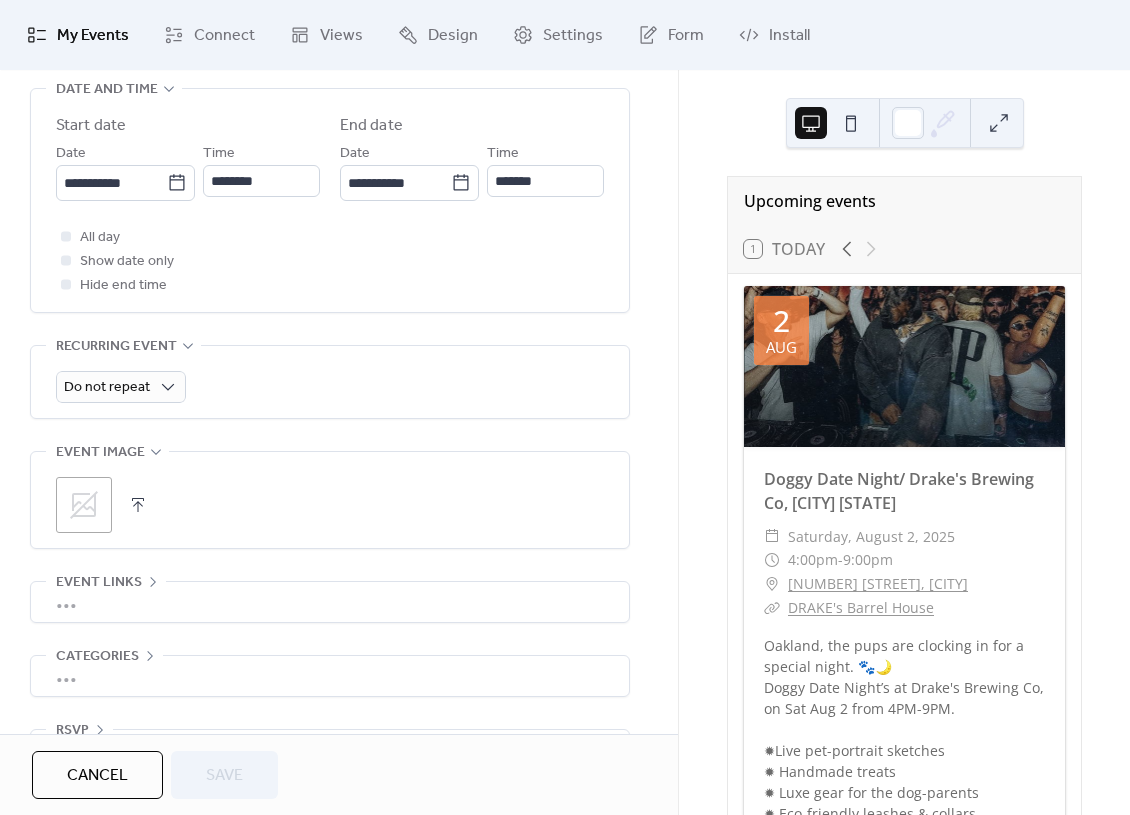 scroll, scrollTop: 671, scrollLeft: 0, axis: vertical 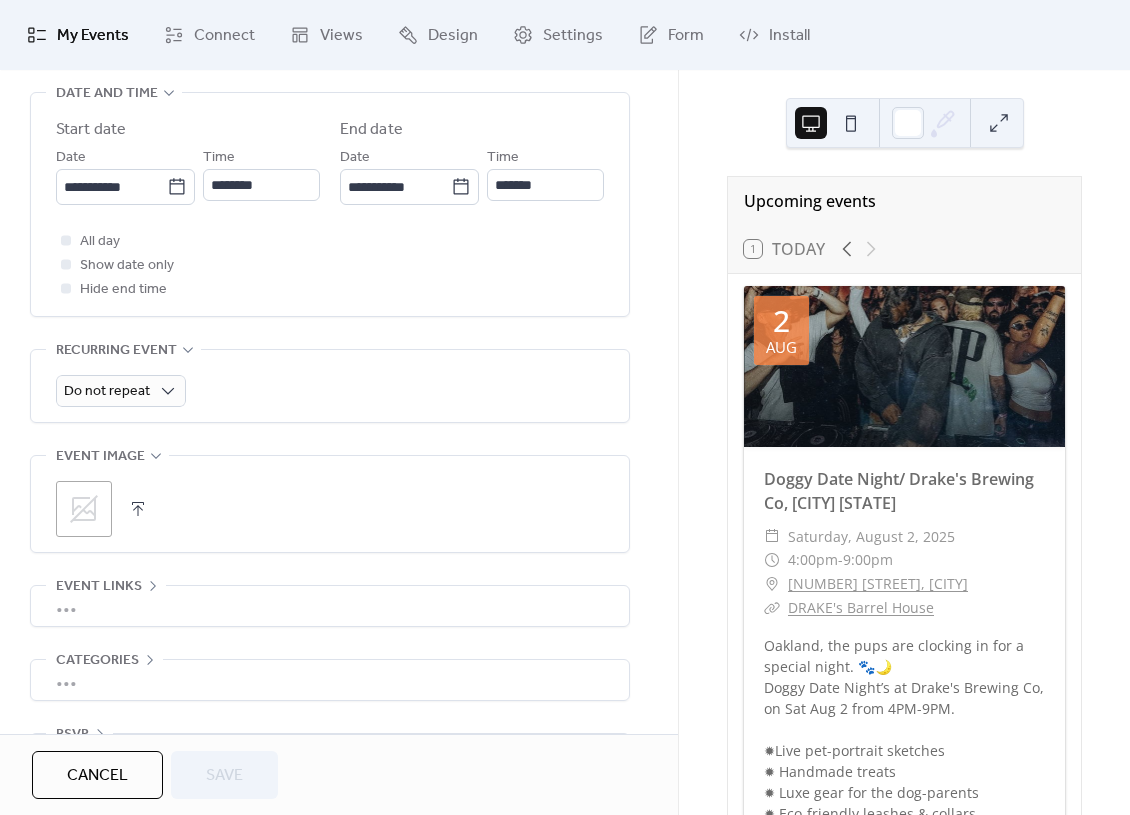 click 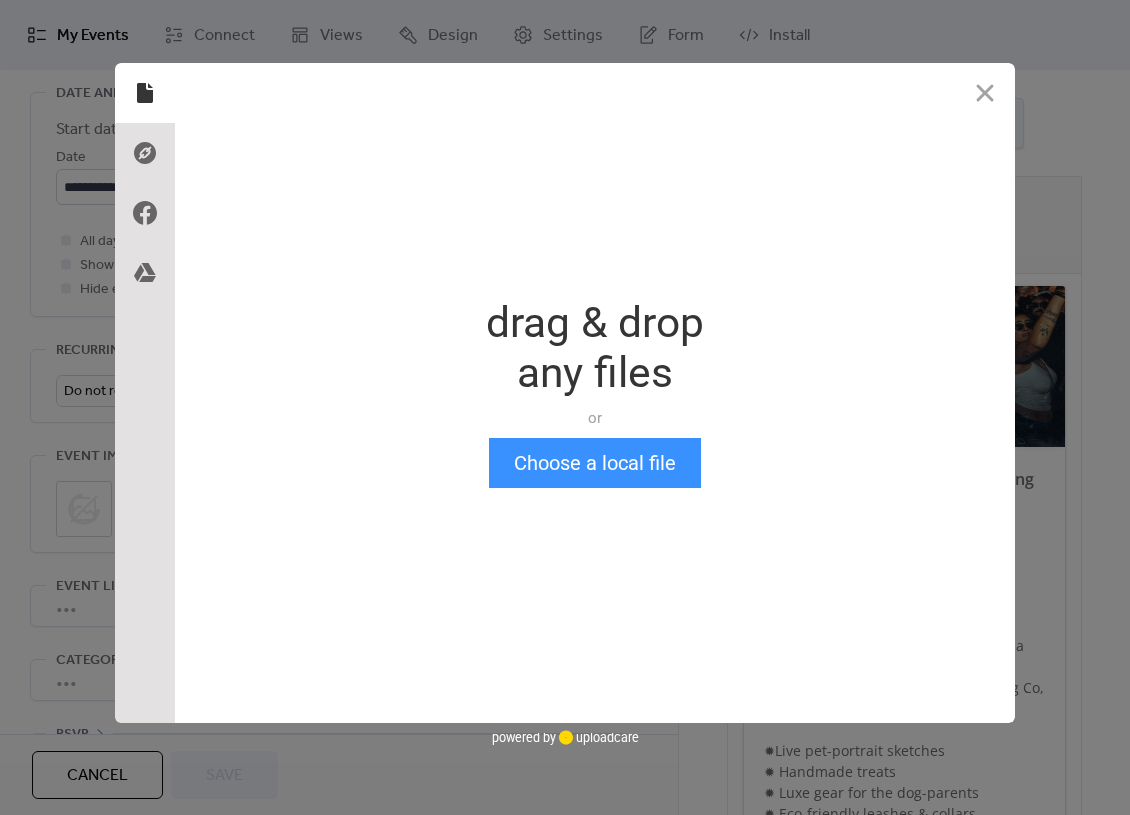 click on "Choose a local file" at bounding box center [595, 463] 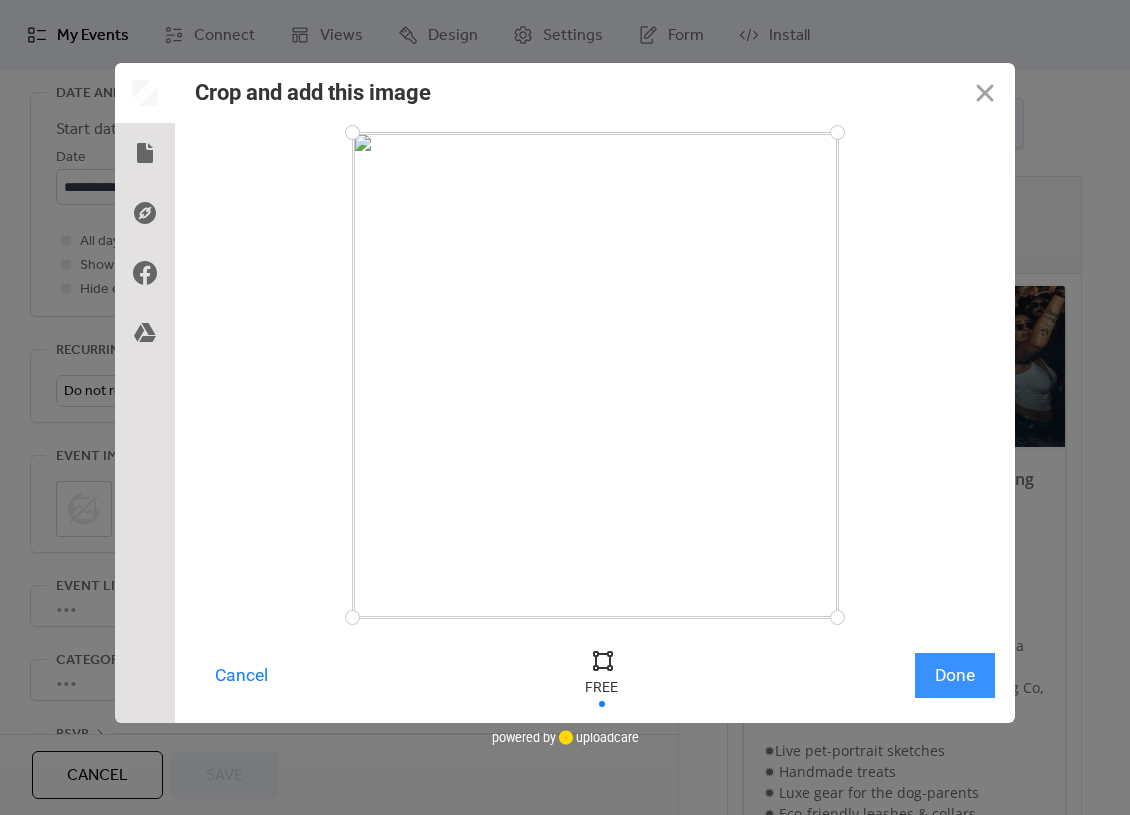 click on "Done" at bounding box center [955, 675] 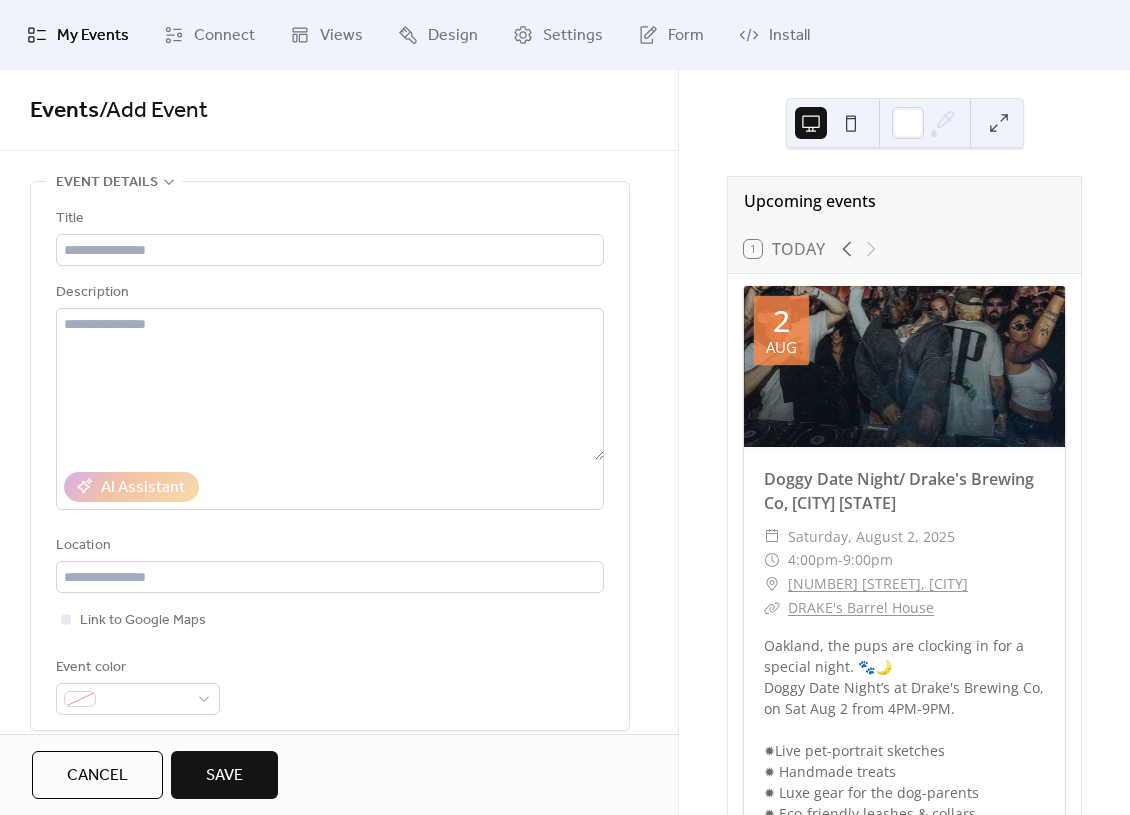 scroll, scrollTop: 0, scrollLeft: 0, axis: both 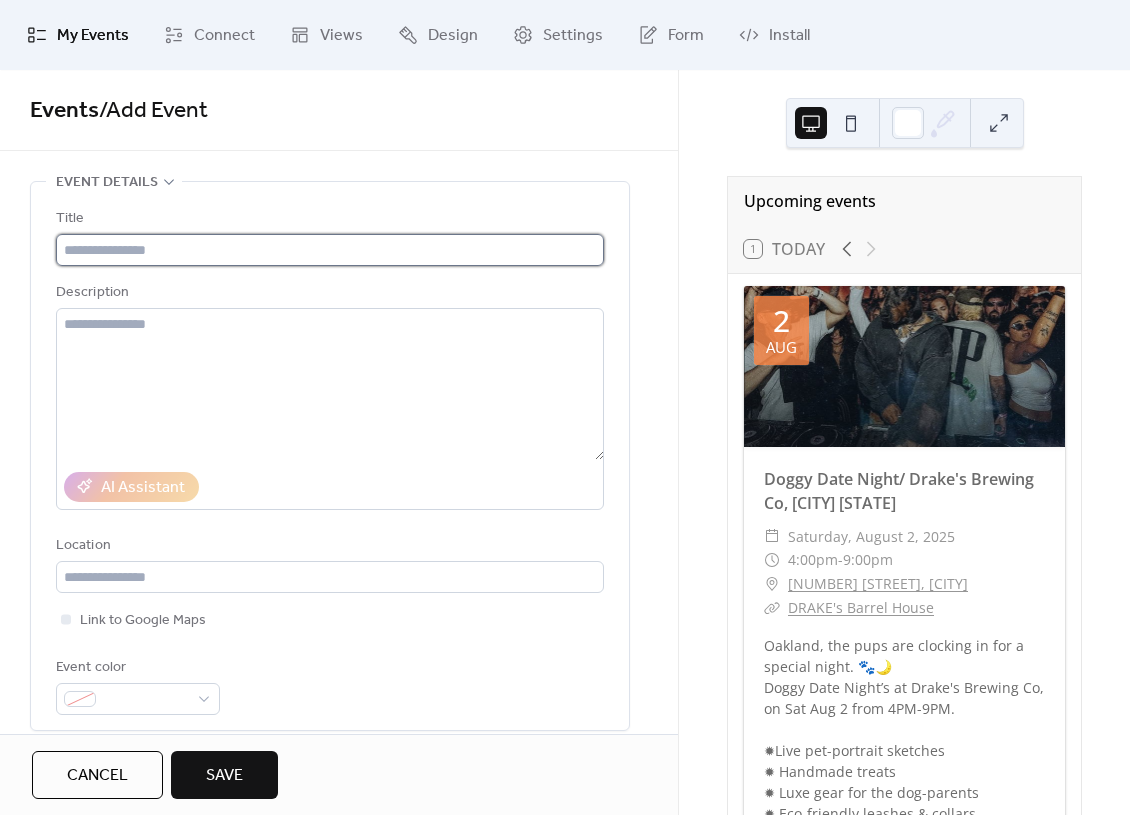 click at bounding box center (330, 250) 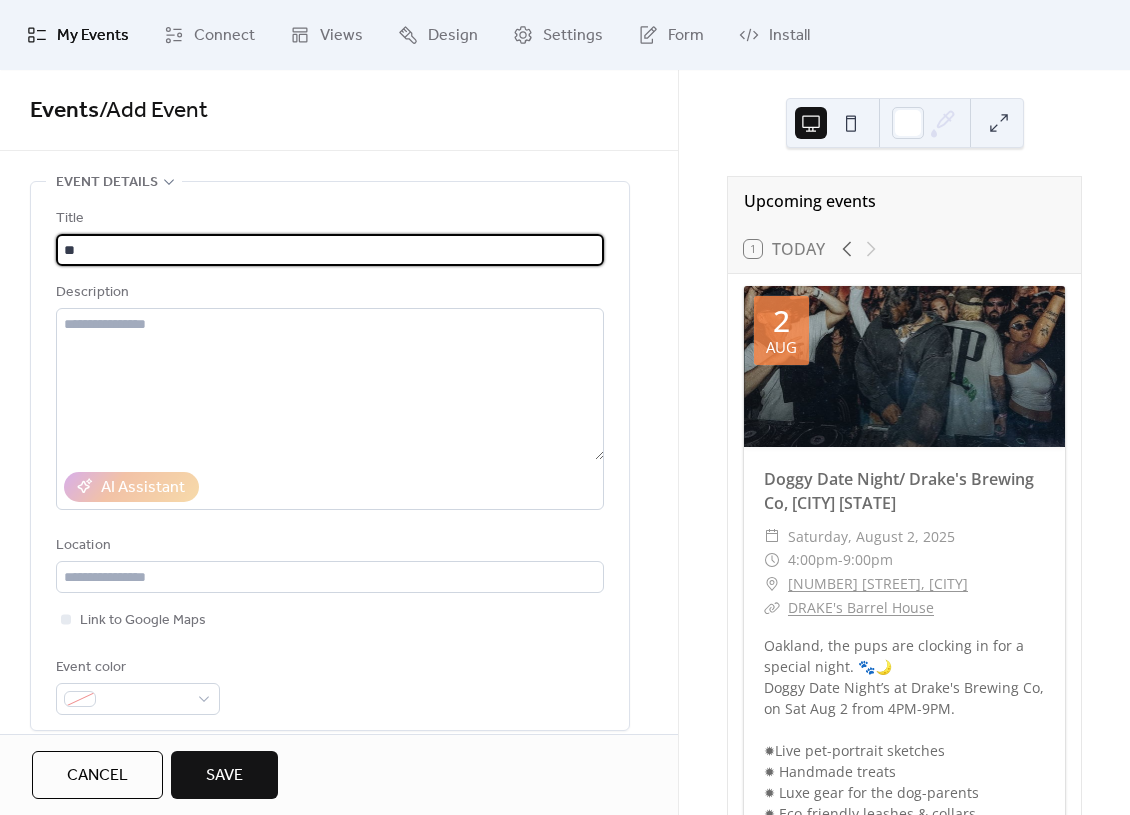 type on "*" 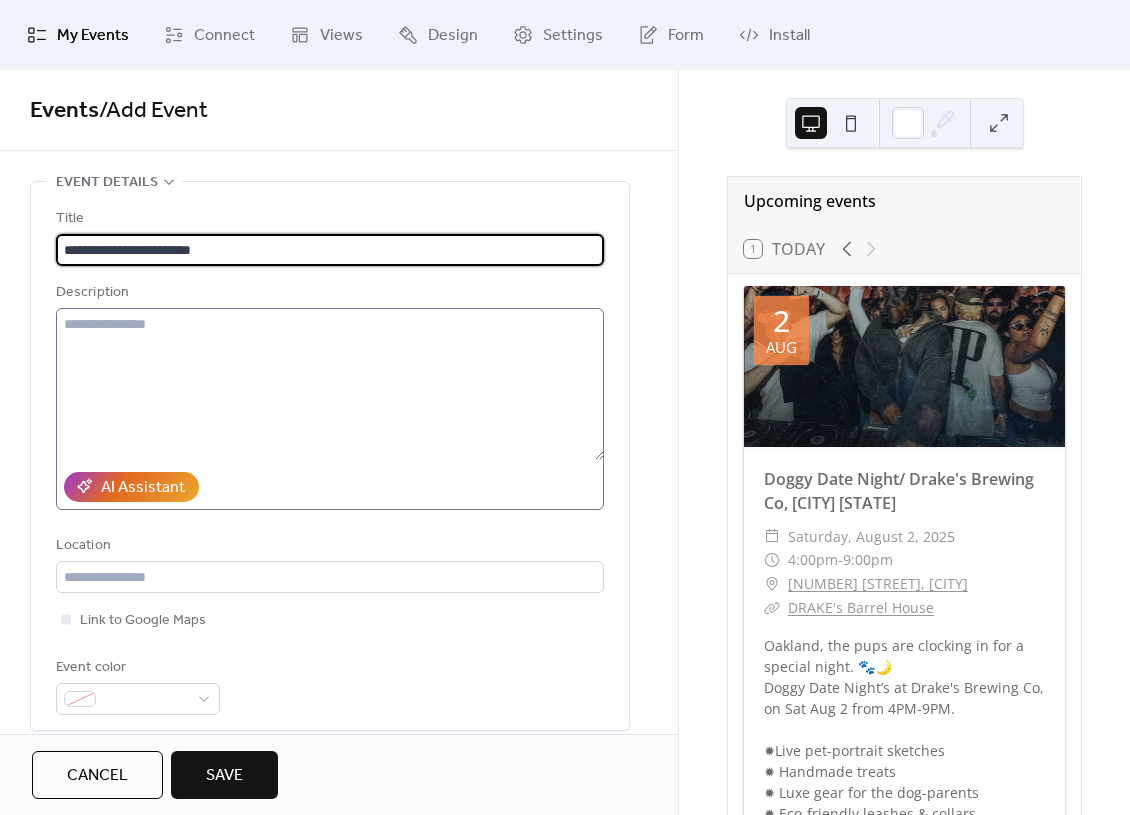 type on "**********" 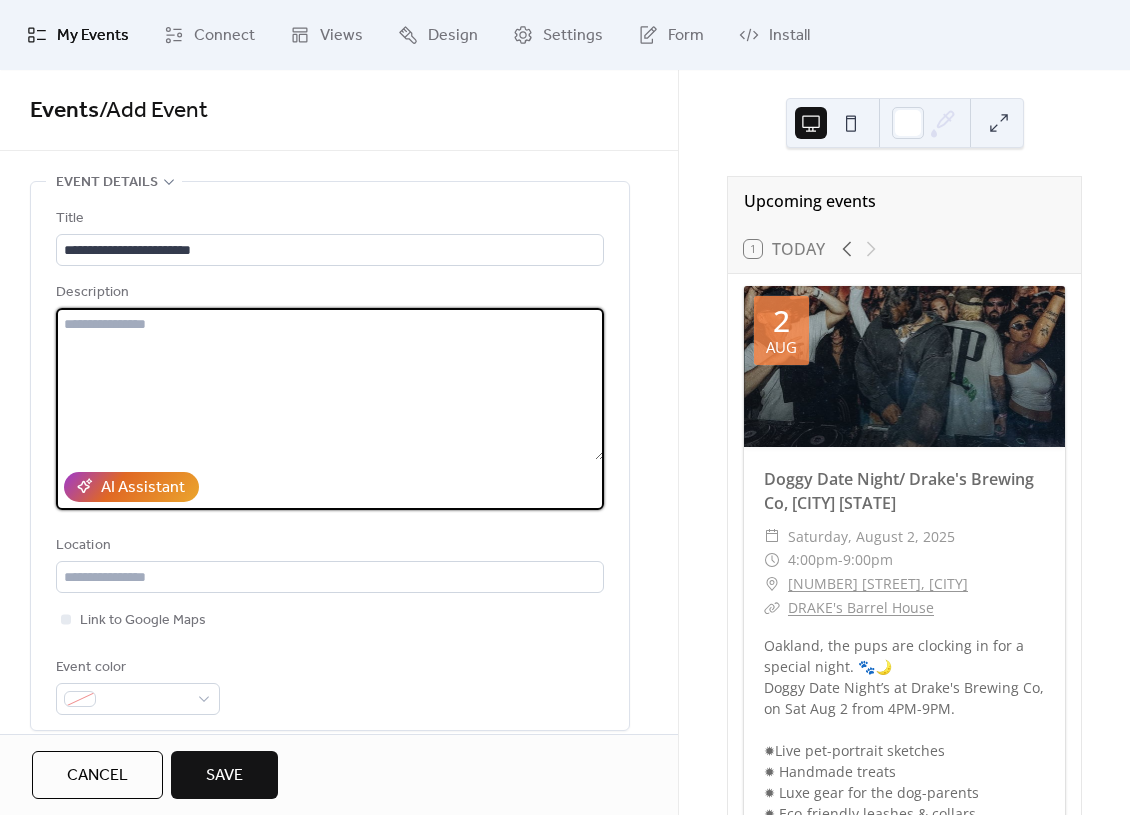 click at bounding box center [330, 384] 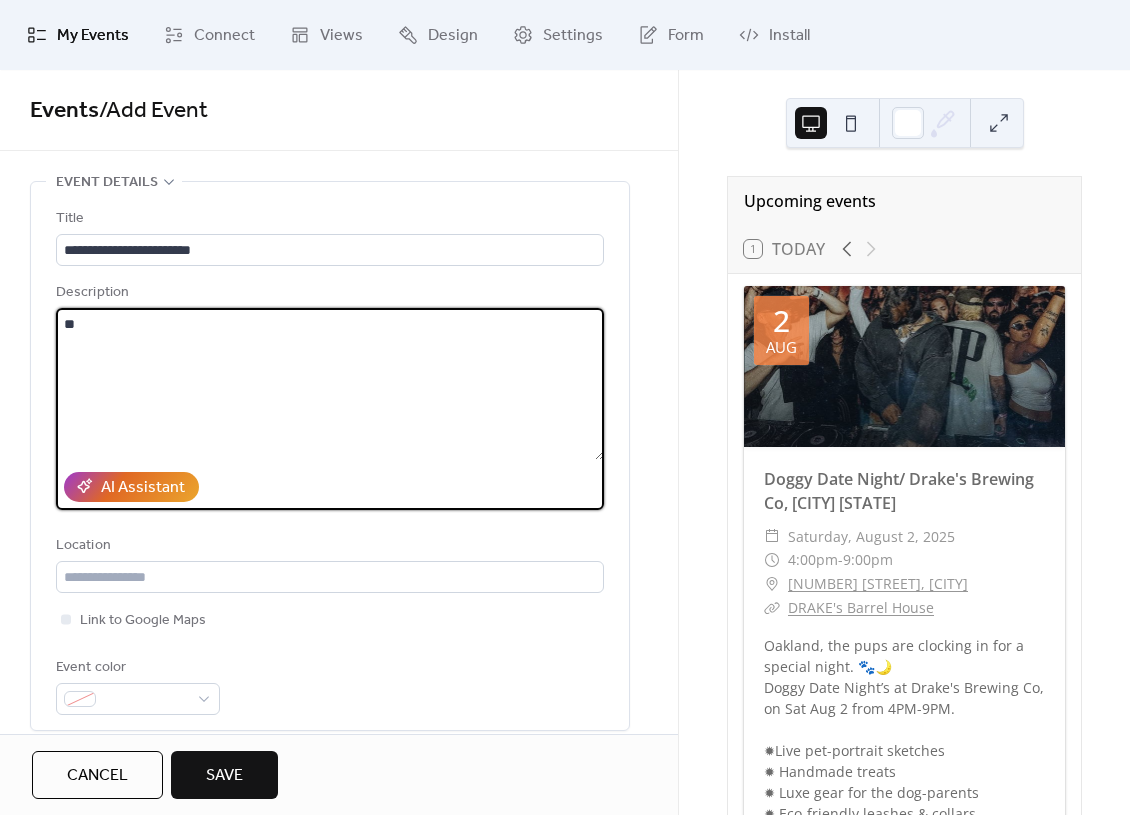 type on "*" 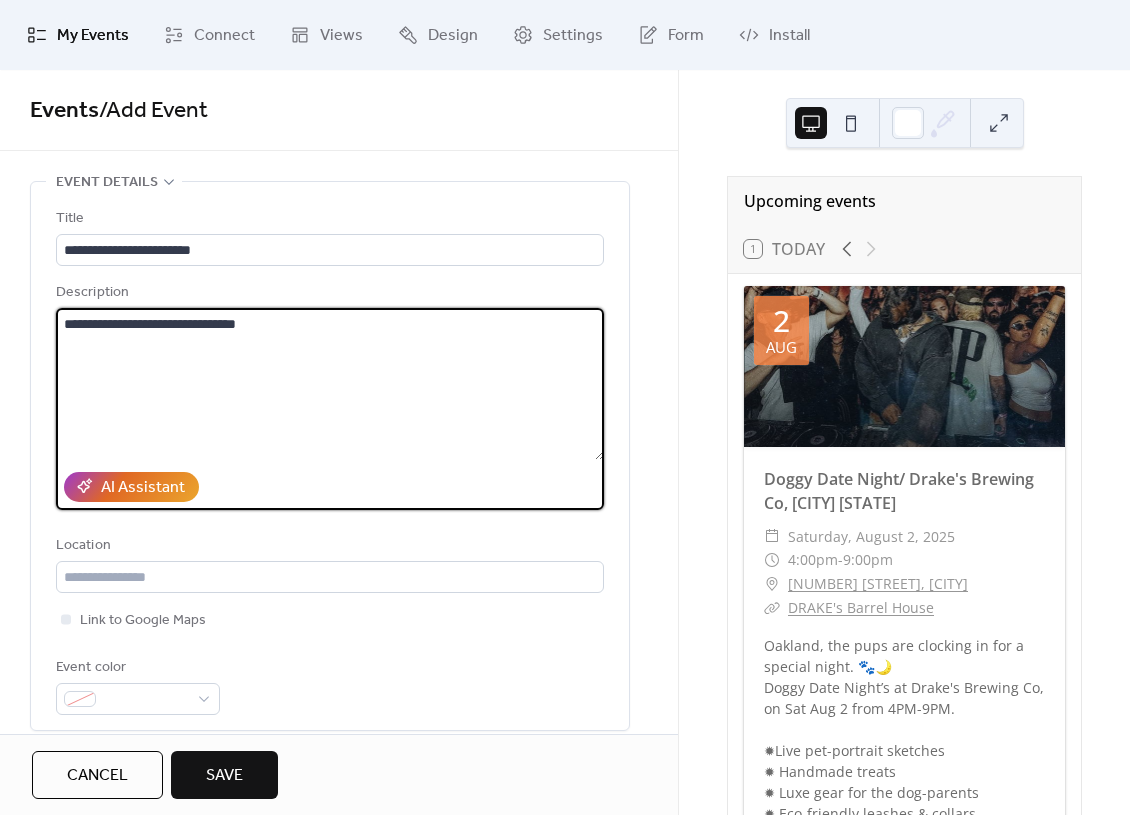 scroll, scrollTop: 2, scrollLeft: 0, axis: vertical 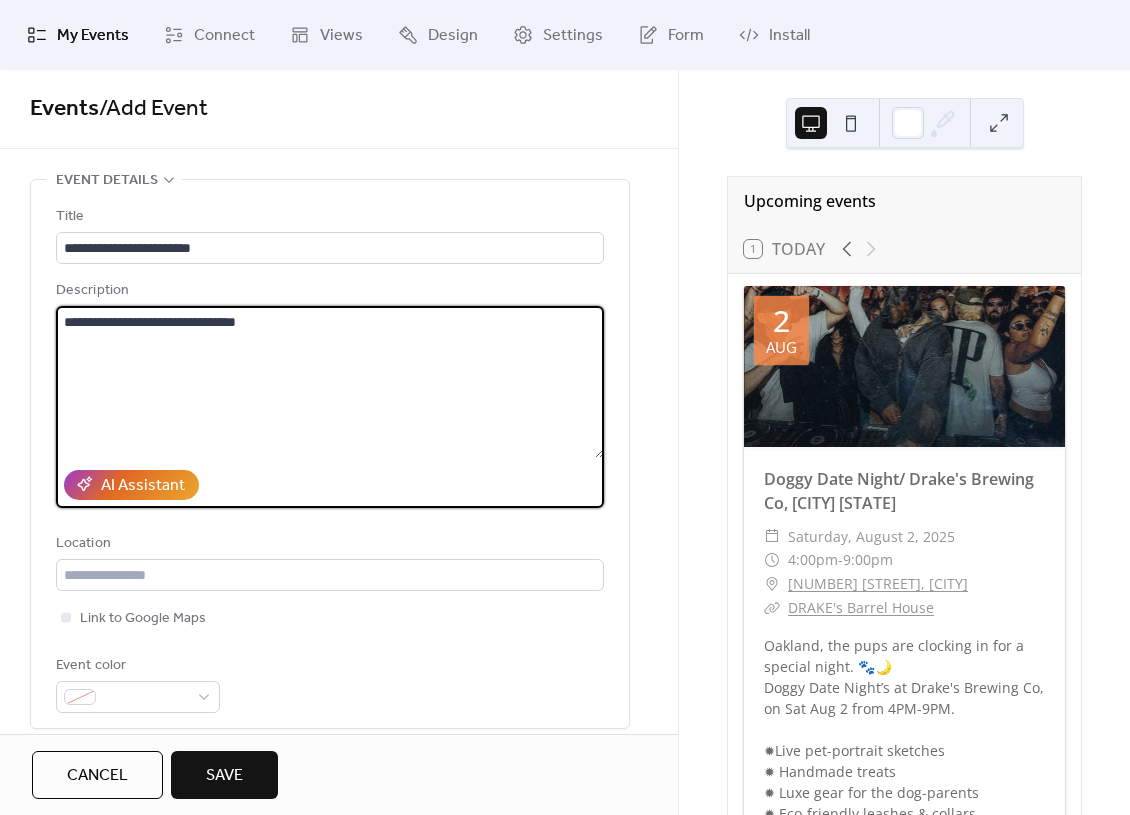 click on "**********" at bounding box center (330, 382) 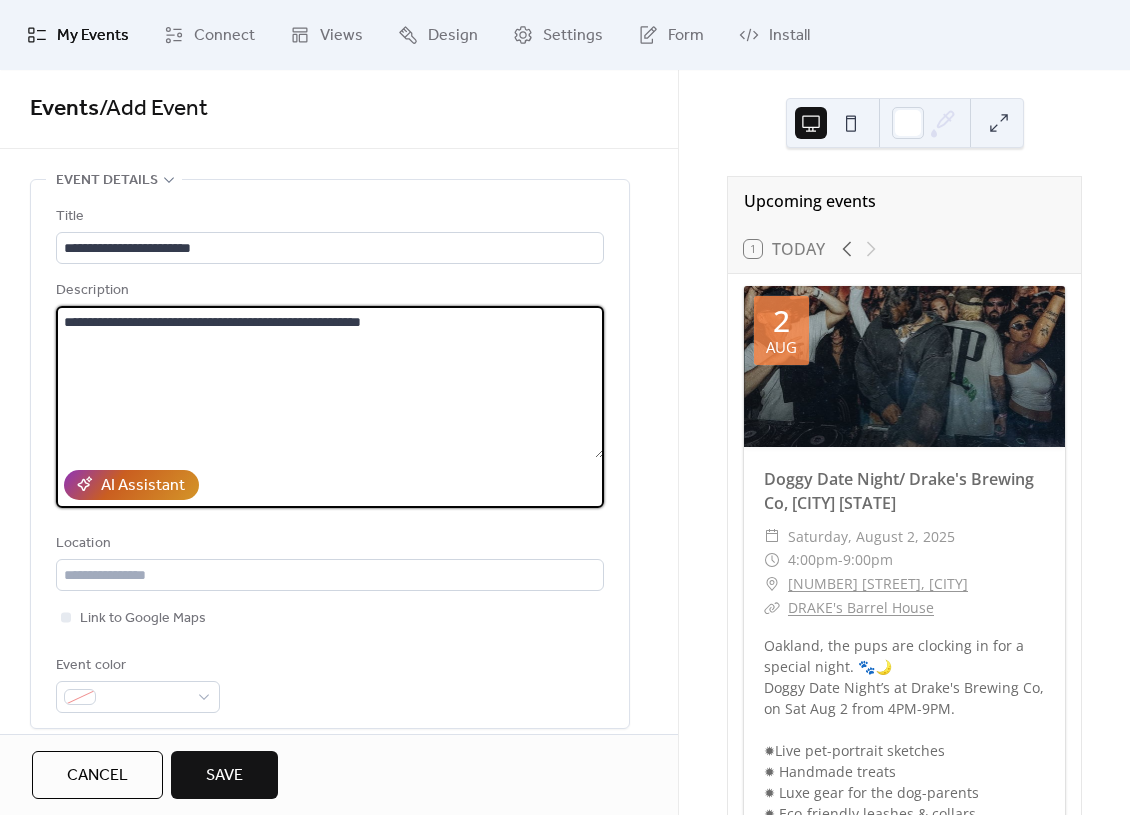 type on "**********" 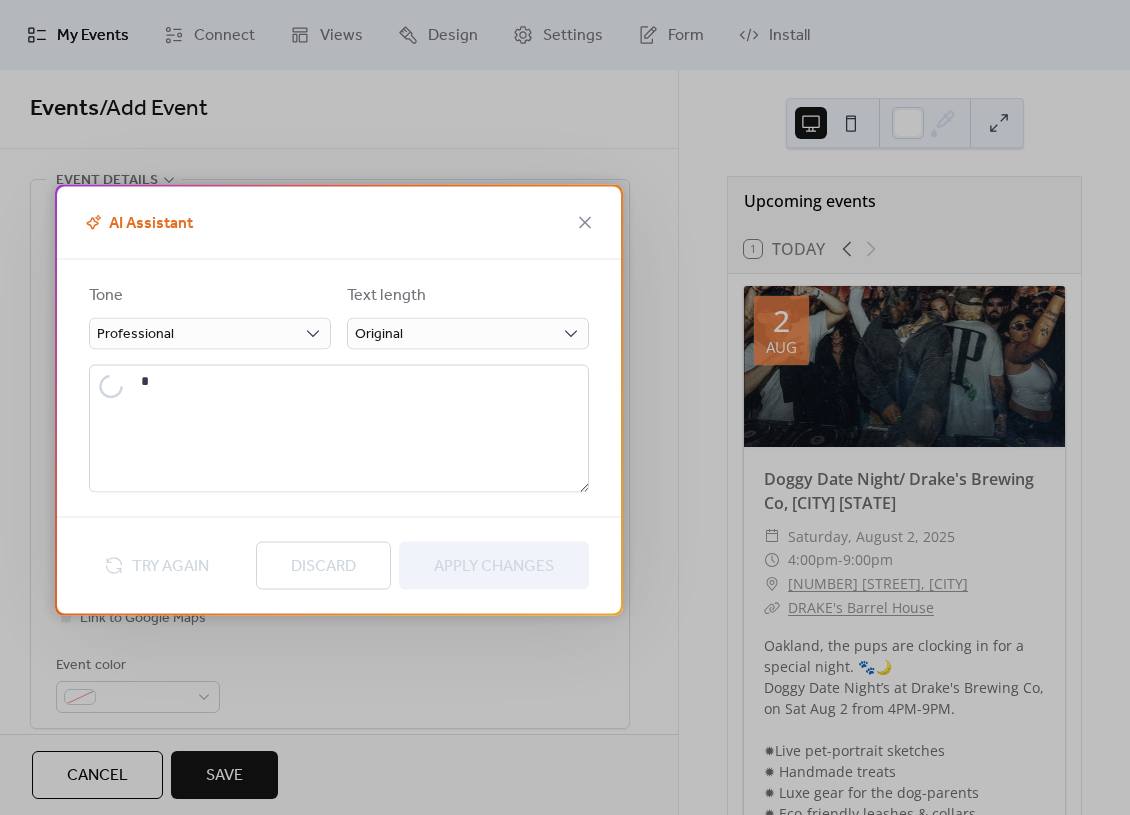 type on "**********" 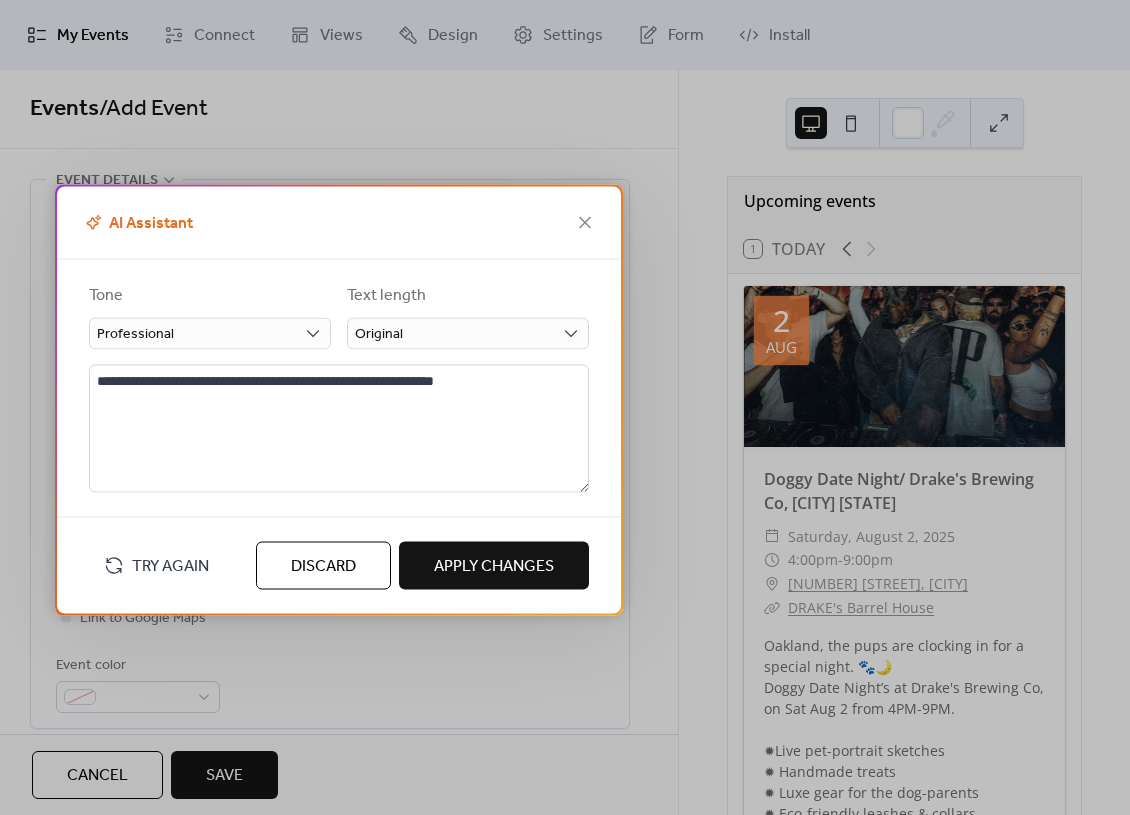 click on "Apply Changes" at bounding box center [494, 566] 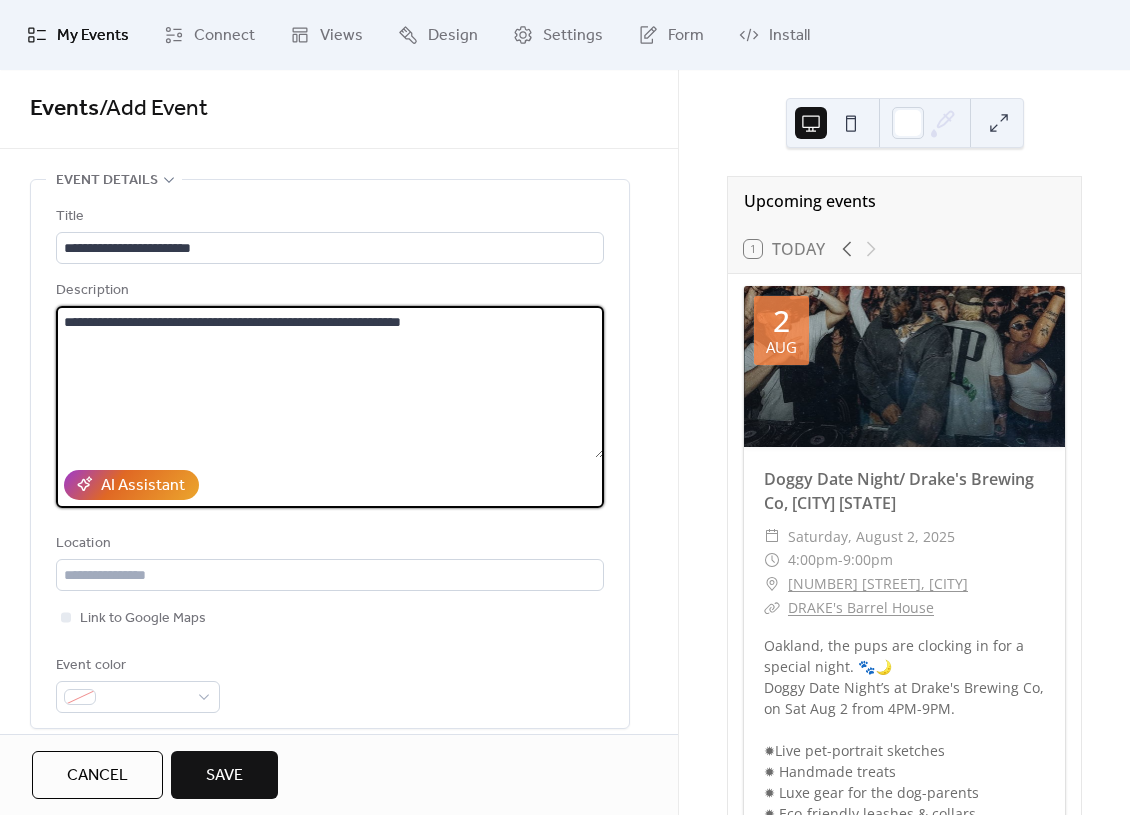 click on "**********" at bounding box center (330, 382) 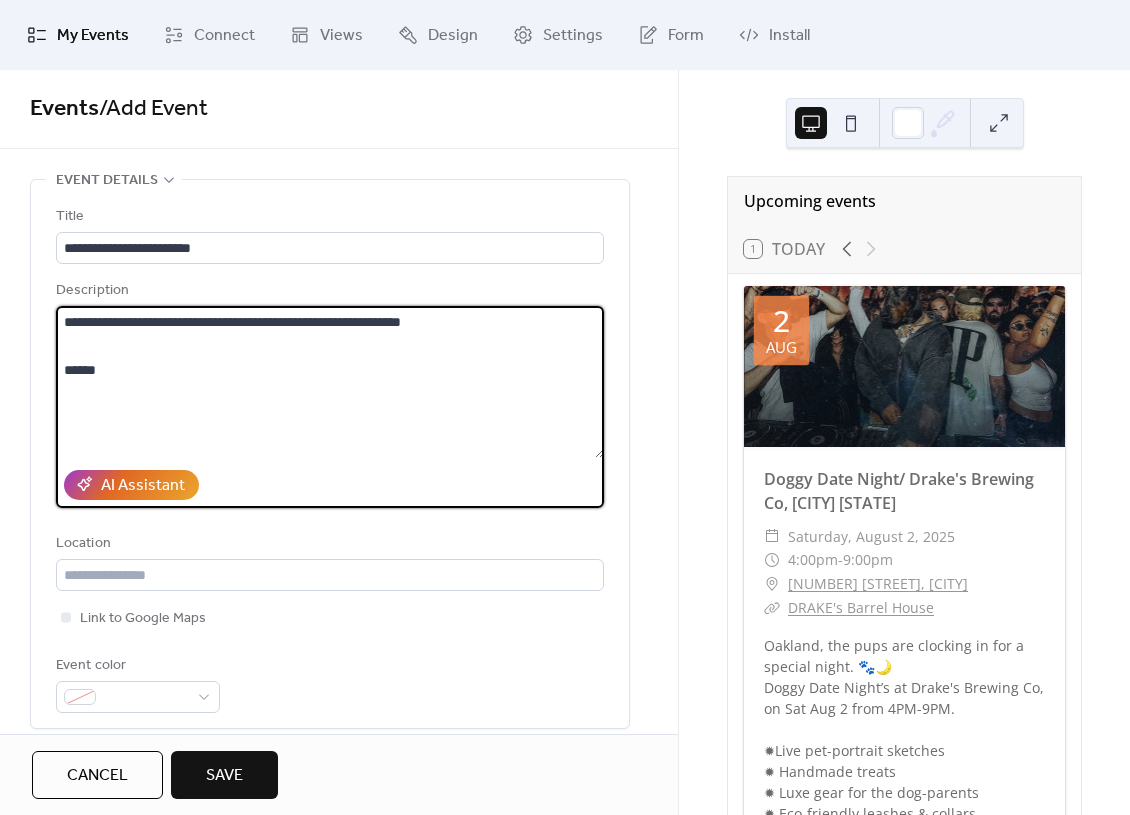 scroll, scrollTop: 5, scrollLeft: 0, axis: vertical 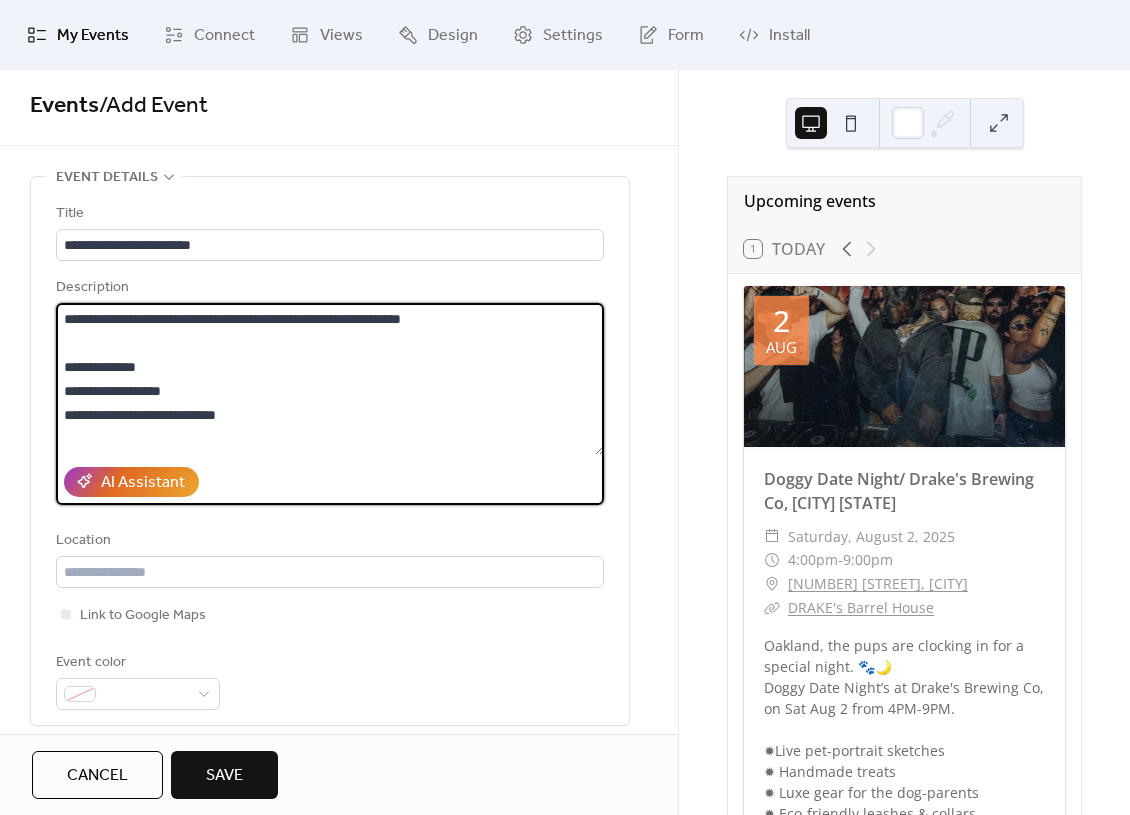 click on "**********" at bounding box center [330, 379] 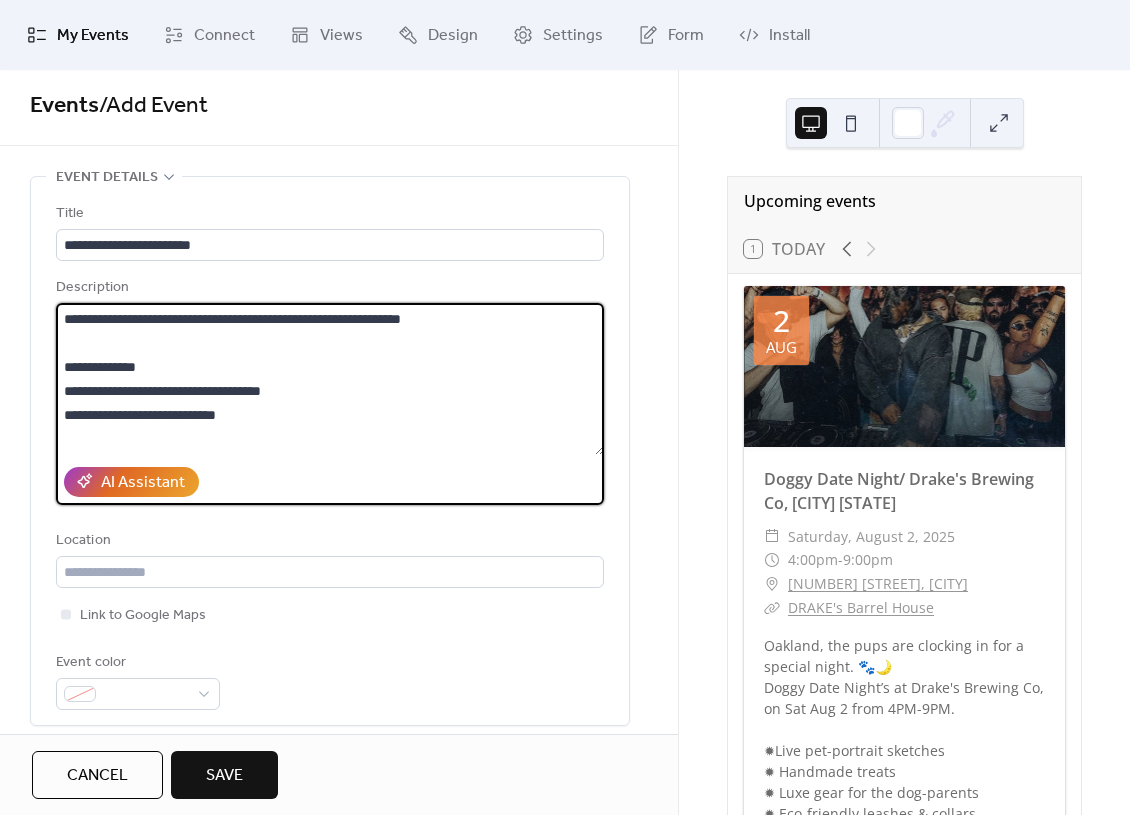 click on "**********" at bounding box center (330, 379) 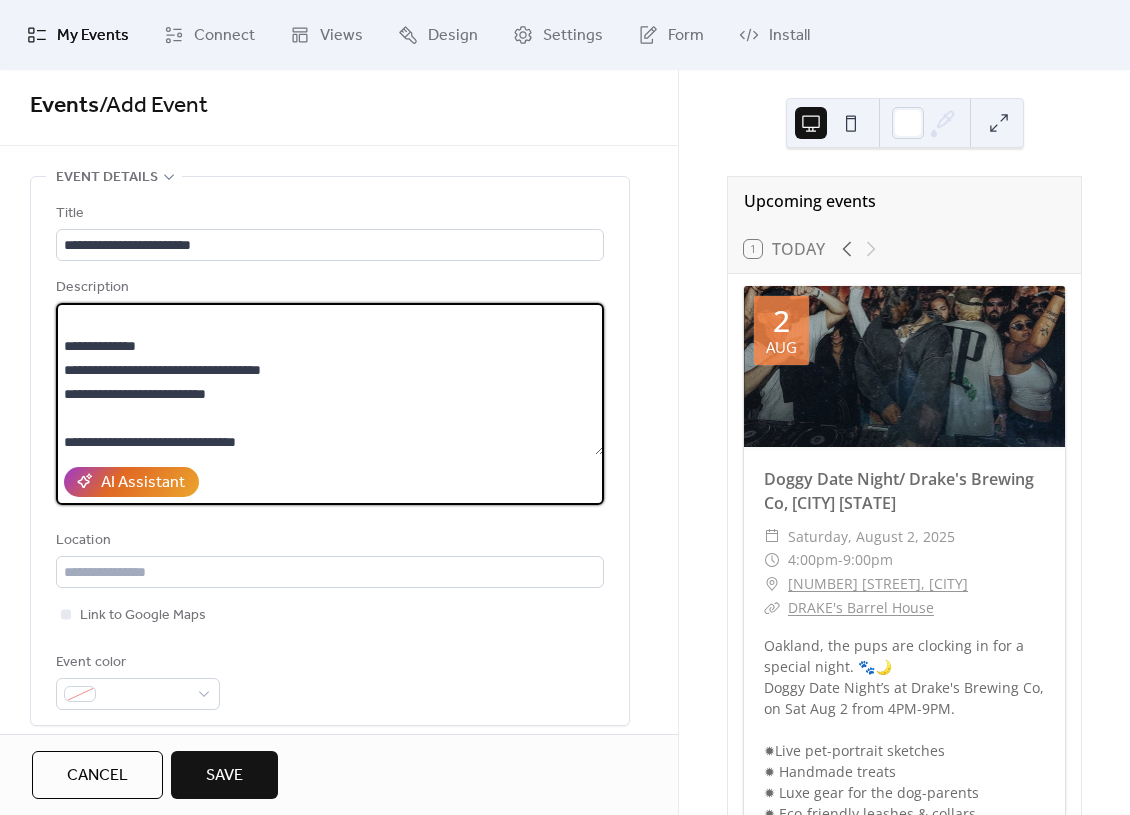 scroll, scrollTop: 72, scrollLeft: 0, axis: vertical 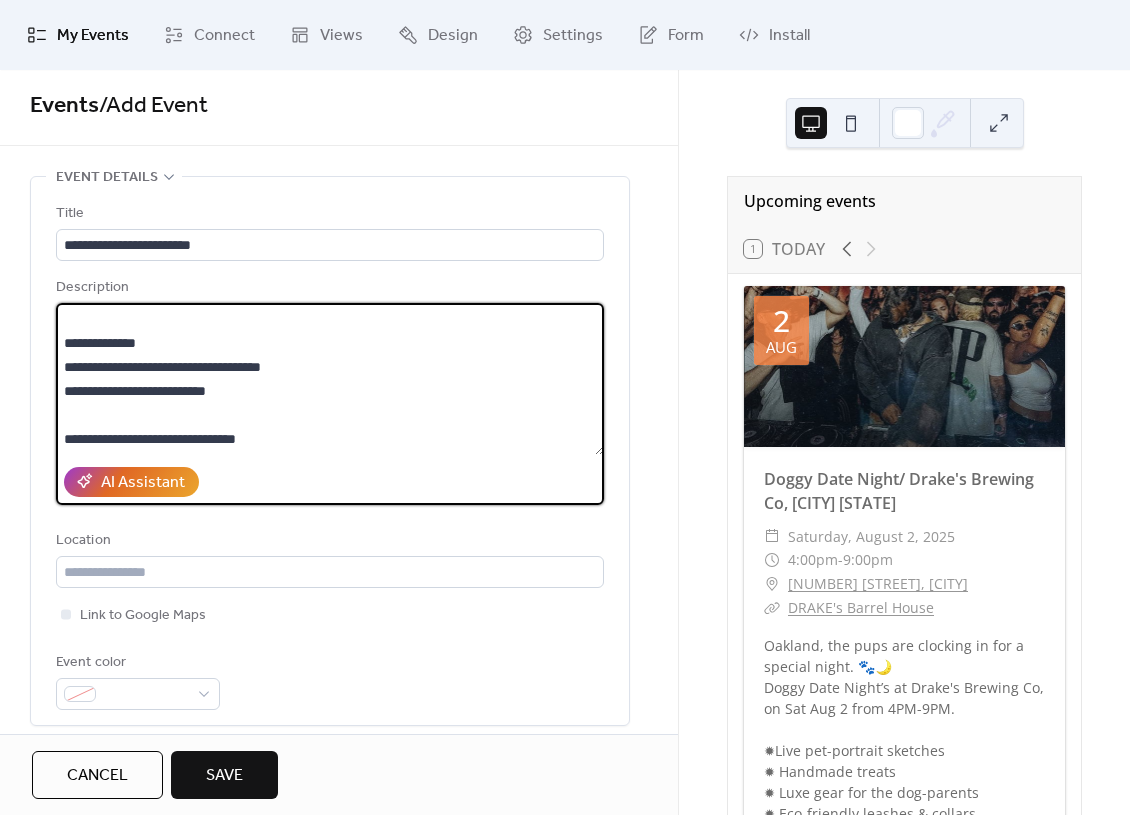 drag, startPoint x: 142, startPoint y: 398, endPoint x: 30, endPoint y: 399, distance: 112.00446 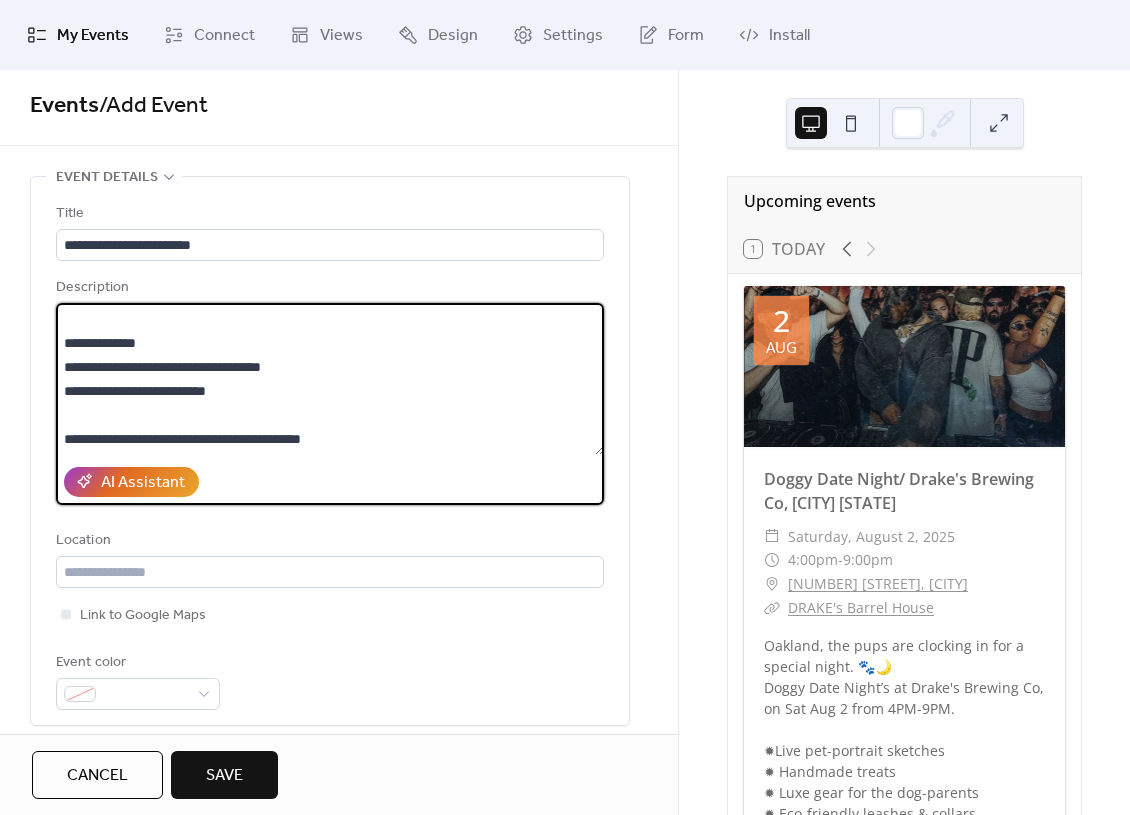 type on "**********" 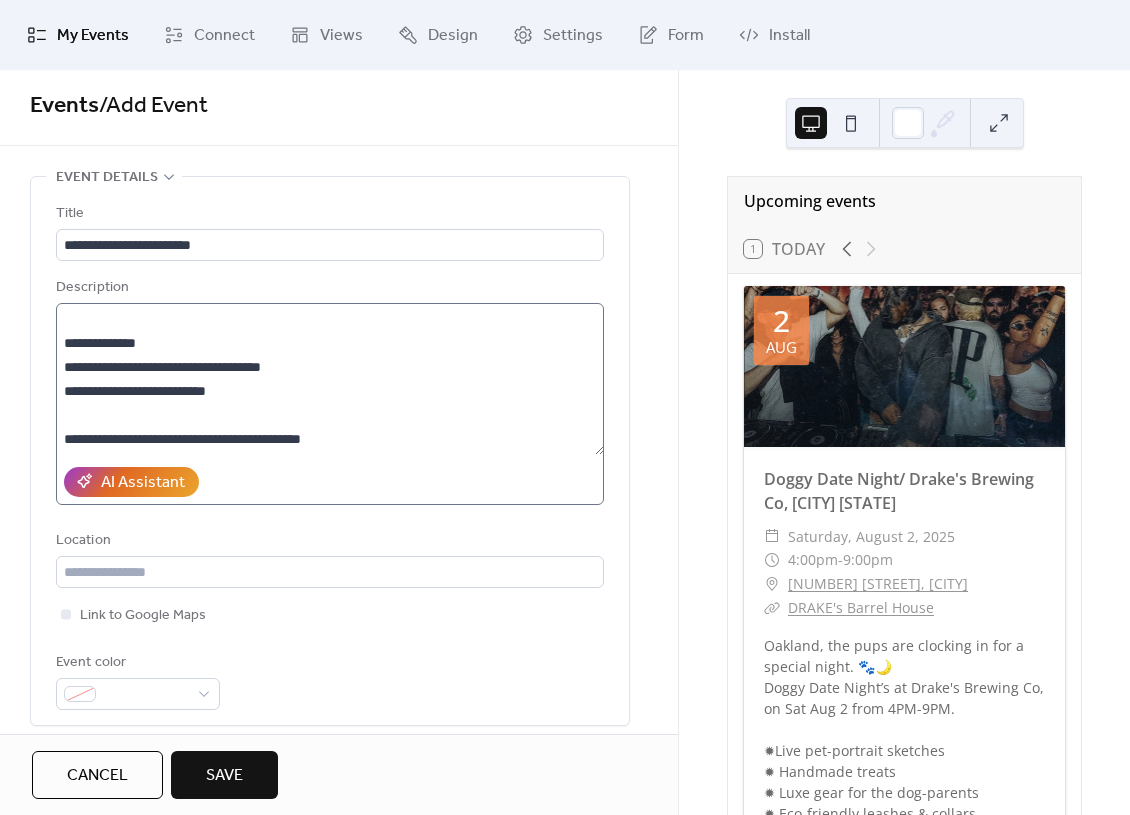 click on "**********" at bounding box center (330, 404) 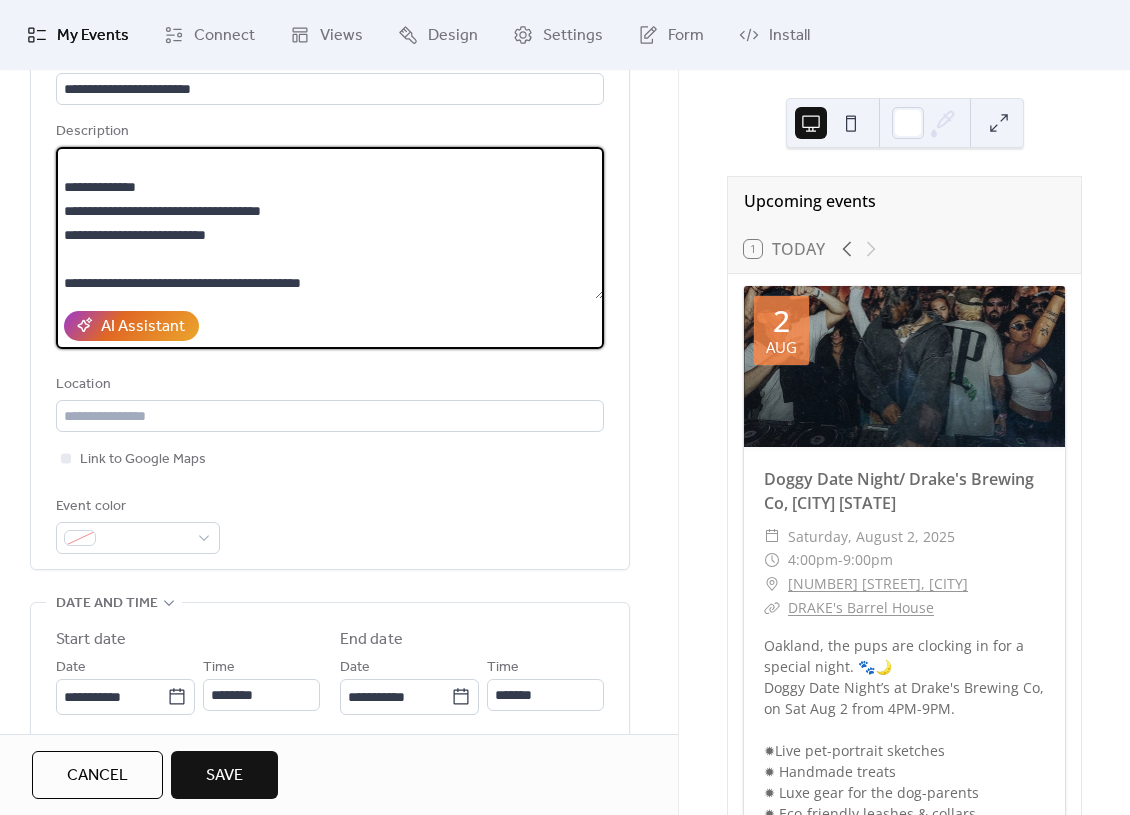 scroll, scrollTop: 175, scrollLeft: 0, axis: vertical 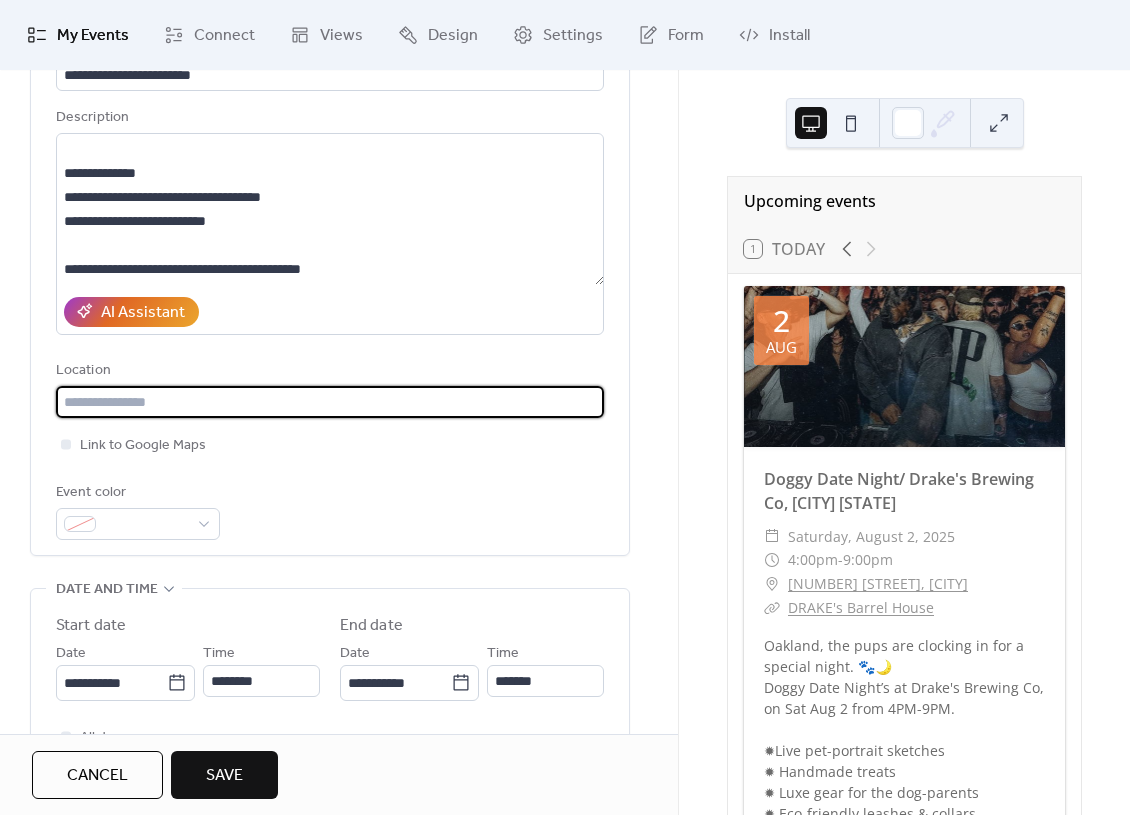 click at bounding box center [330, 402] 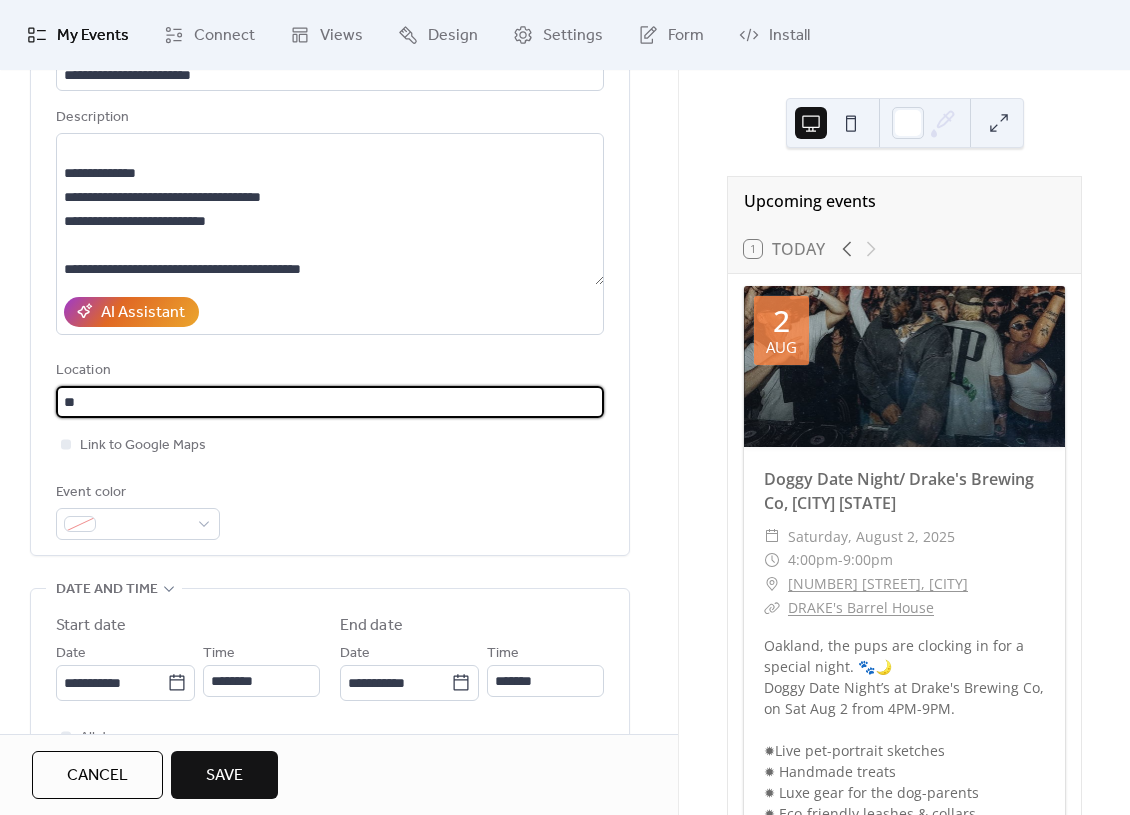 type on "*" 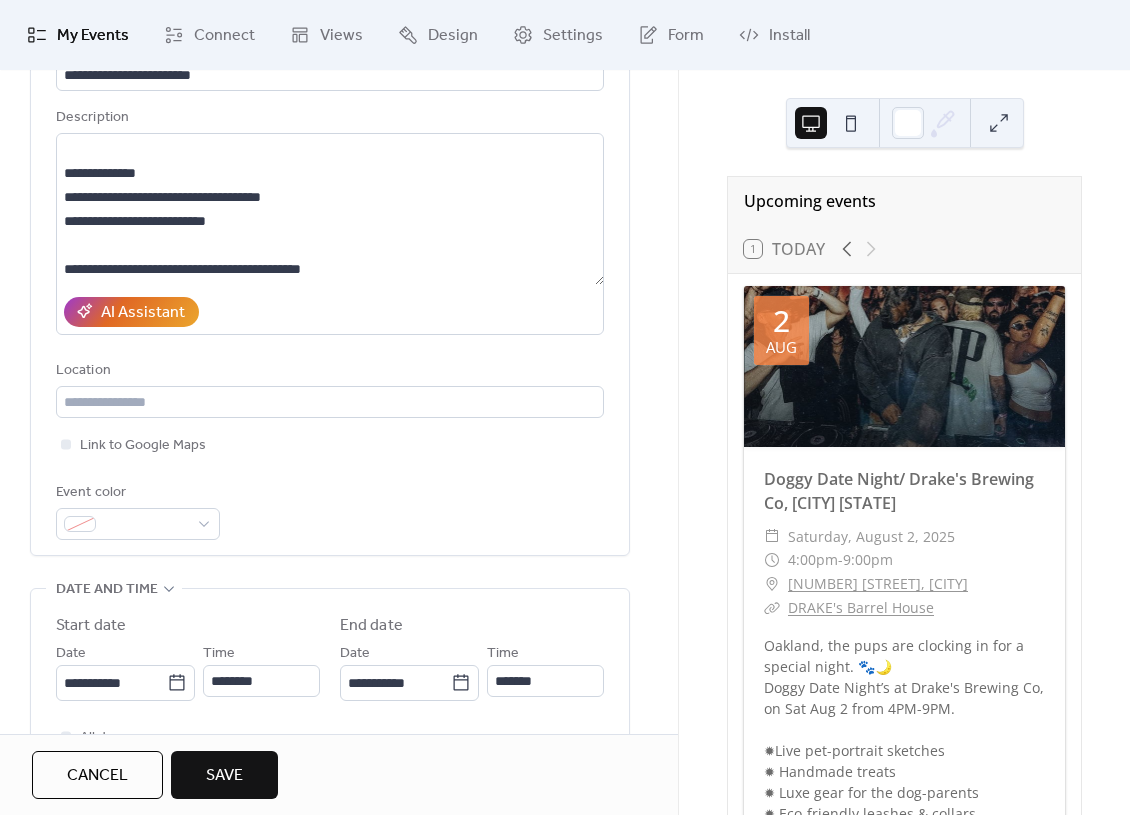 click on "Event color" at bounding box center [330, 510] 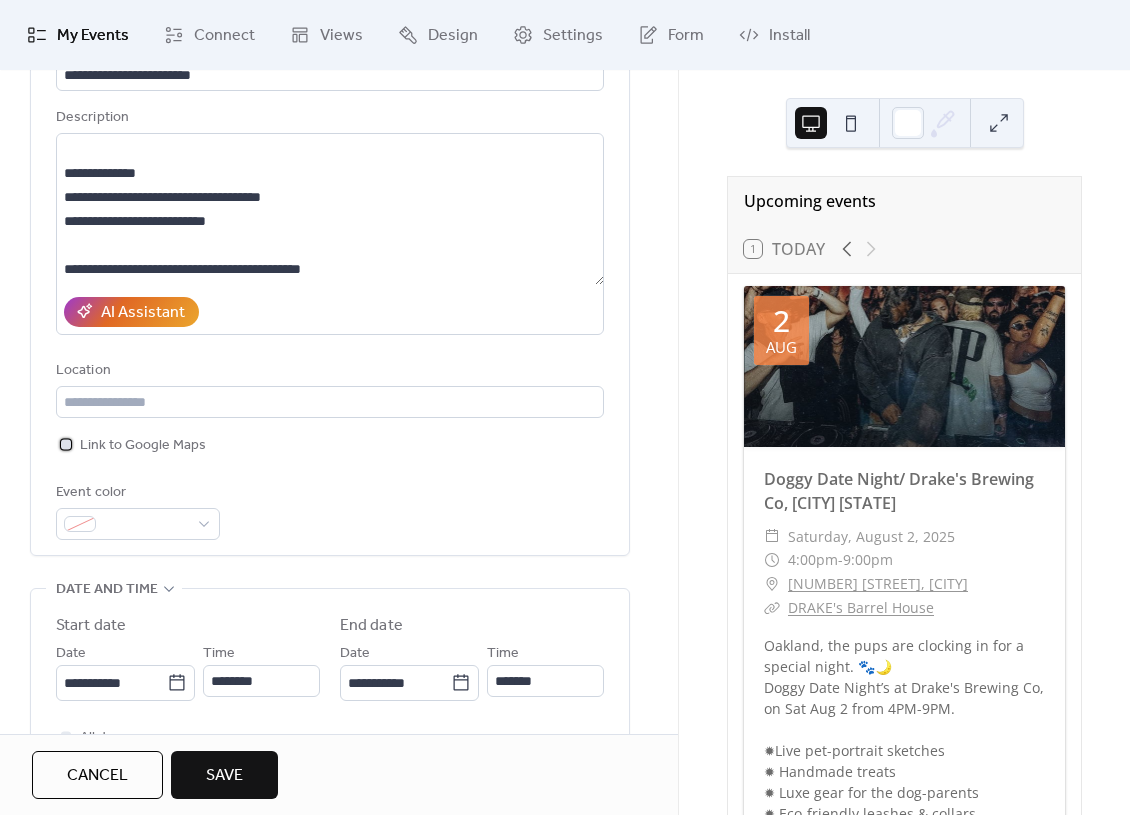 click at bounding box center (66, 444) 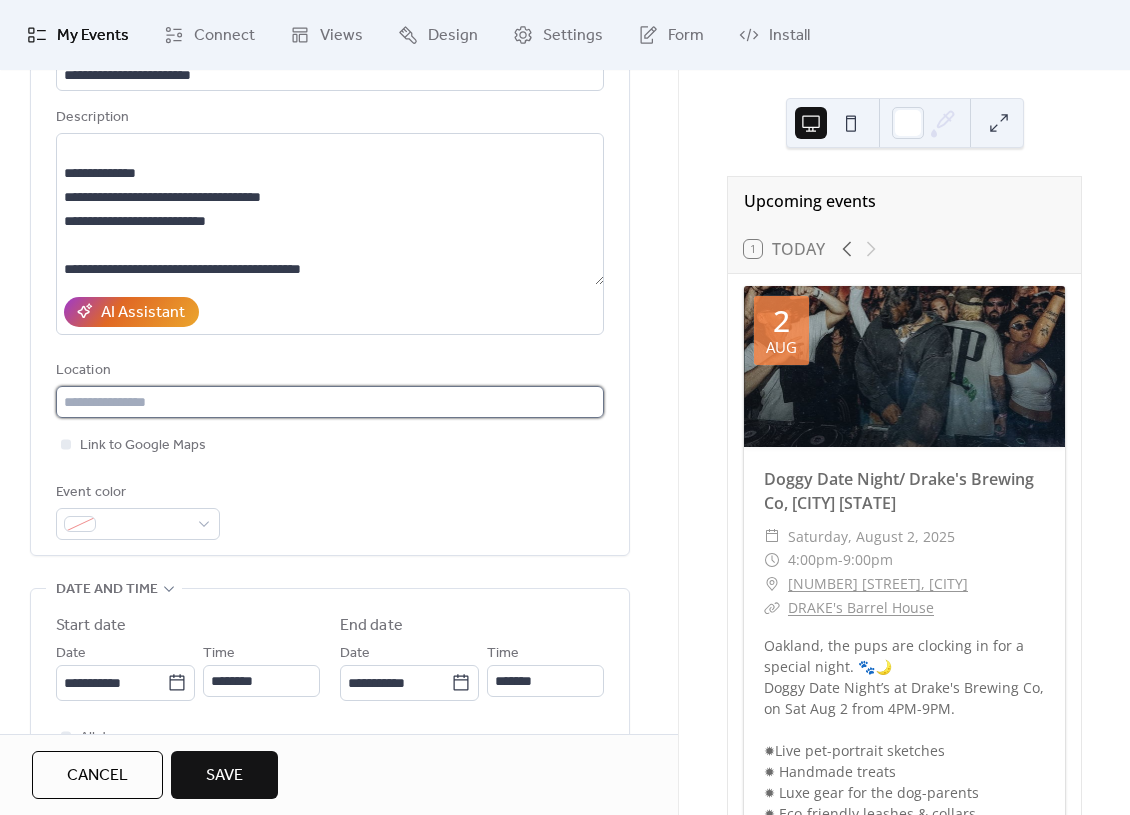click at bounding box center (330, 402) 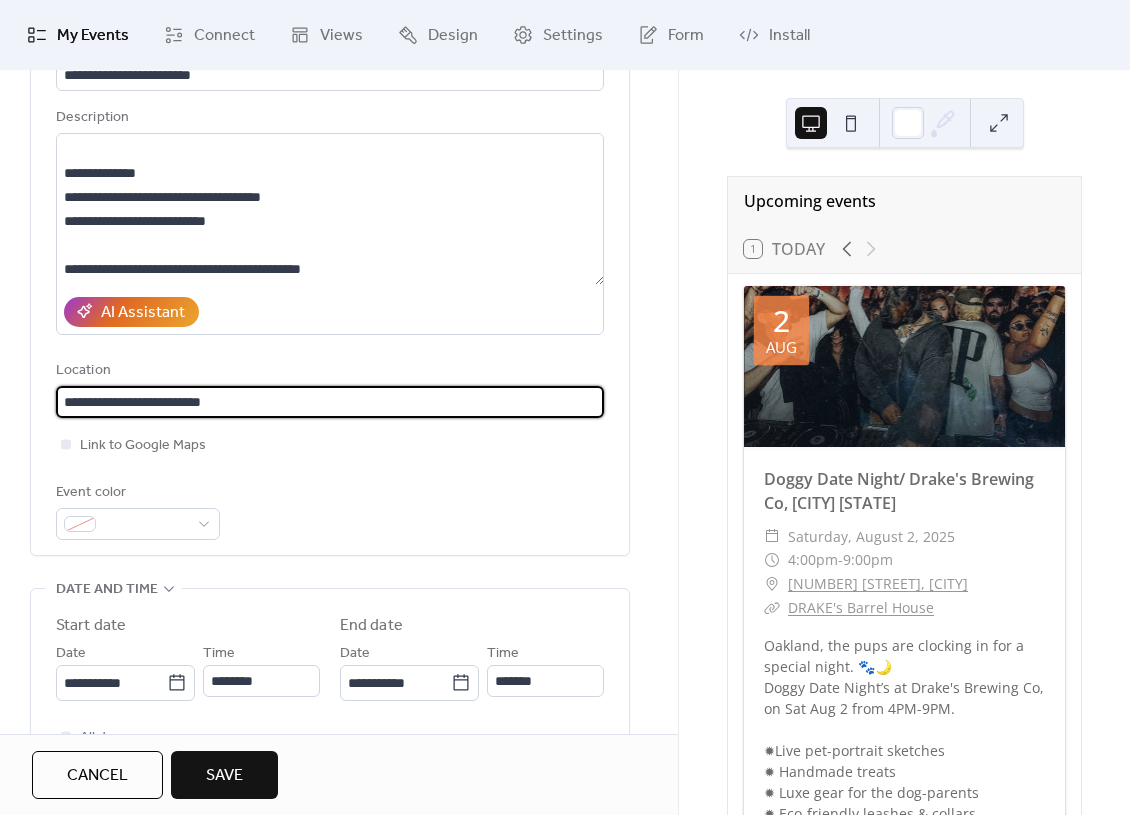drag, startPoint x: 190, startPoint y: 417, endPoint x: 463, endPoint y: 397, distance: 273.73163 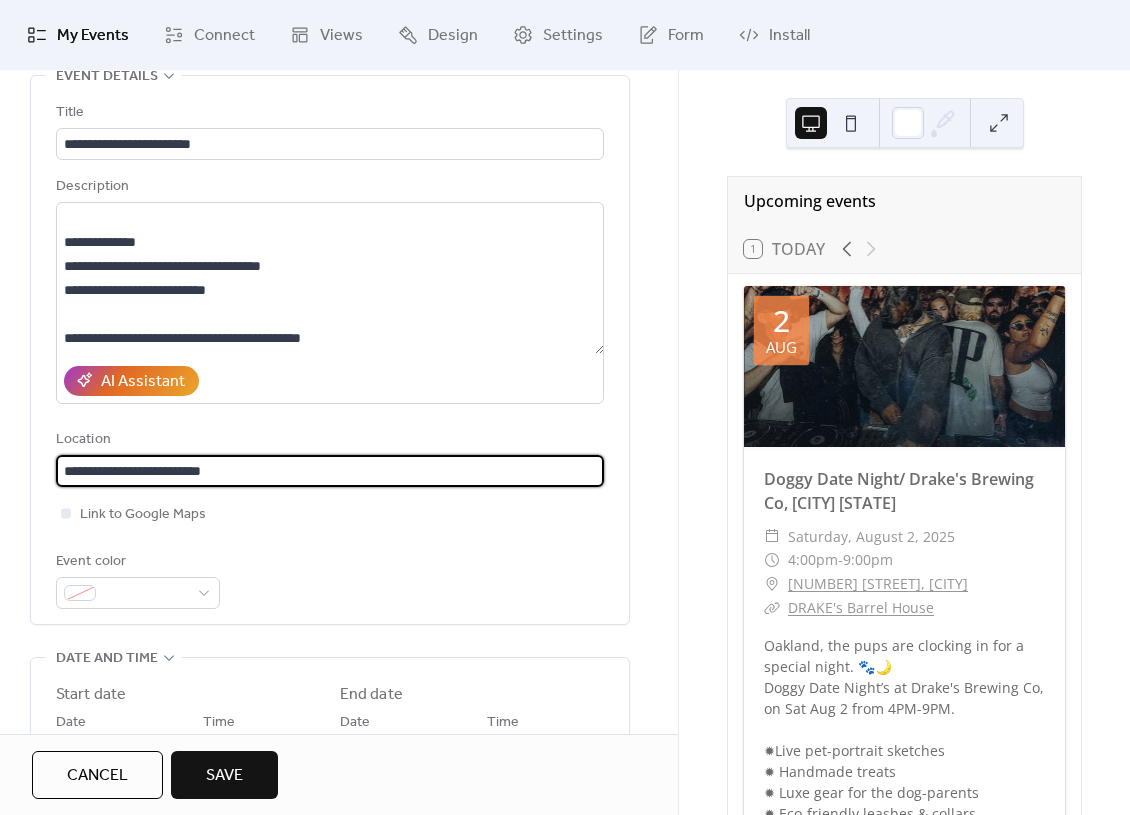 scroll, scrollTop: 101, scrollLeft: 0, axis: vertical 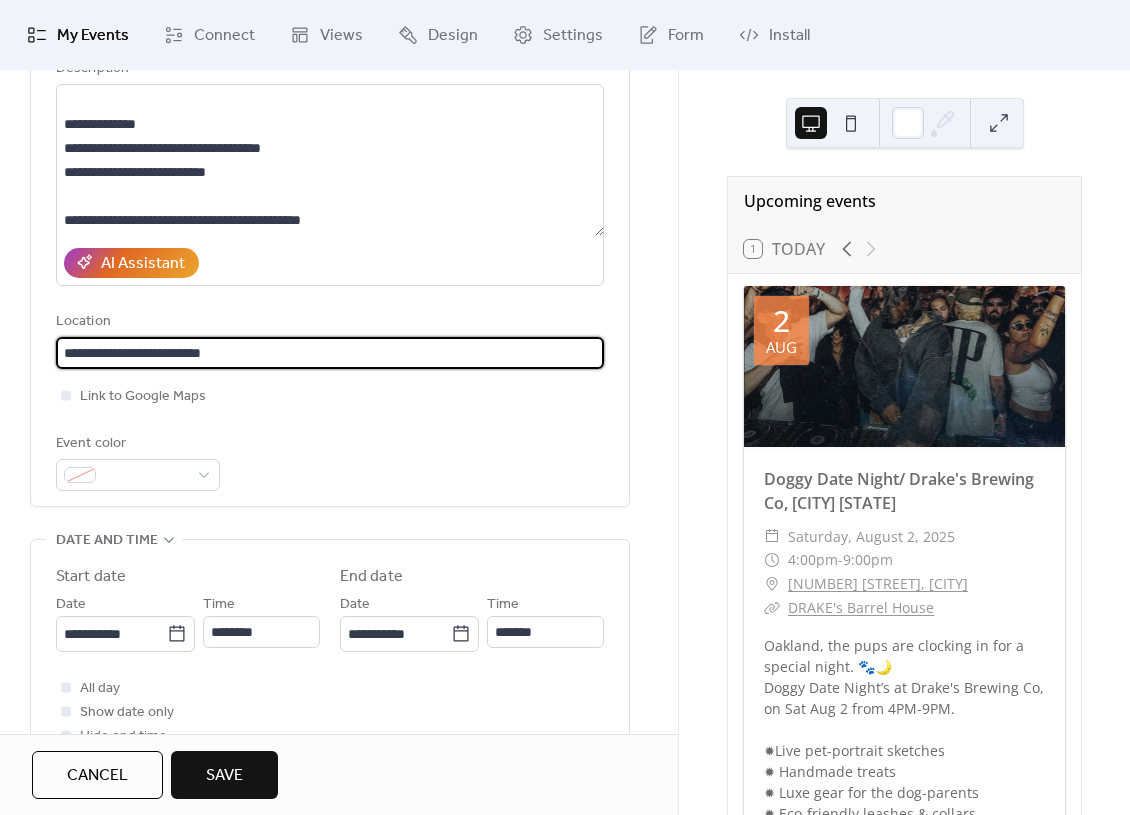 click on "**********" at bounding box center (330, 353) 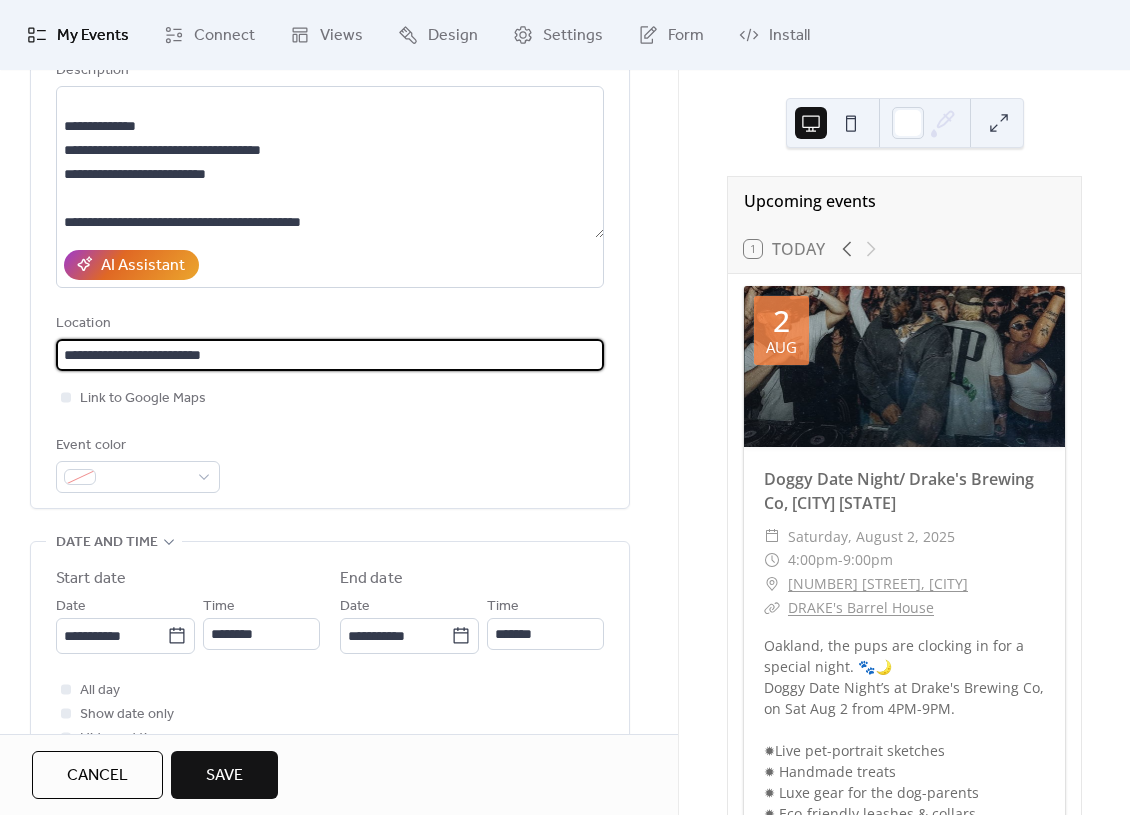 click on "**********" at bounding box center [330, 355] 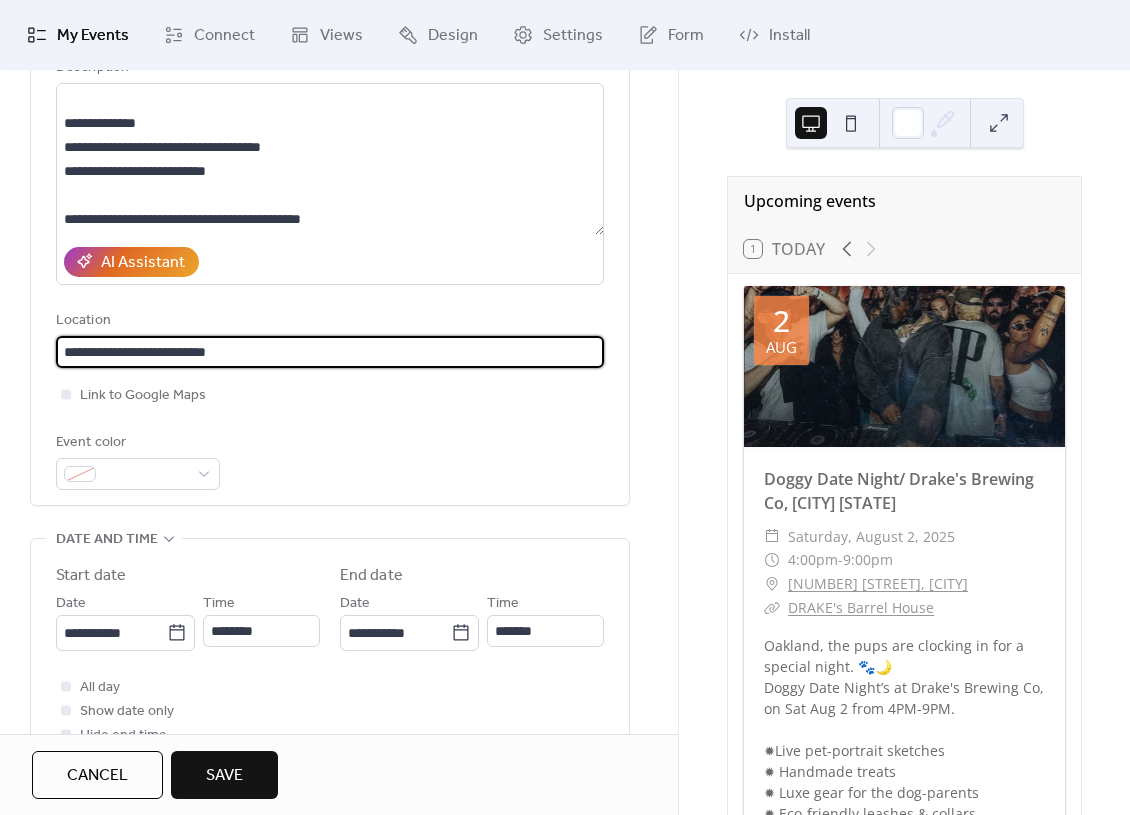 drag, startPoint x: 188, startPoint y: 373, endPoint x: 171, endPoint y: 374, distance: 17.029387 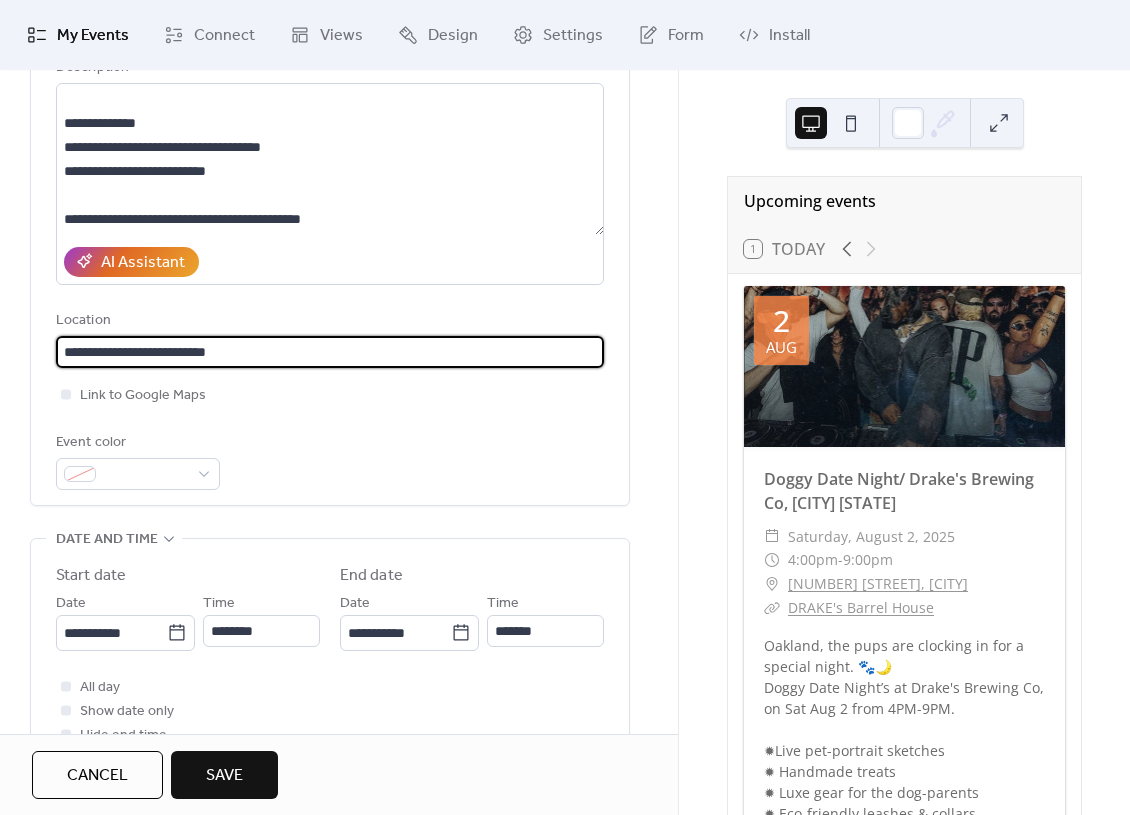 click on "**********" at bounding box center [330, 352] 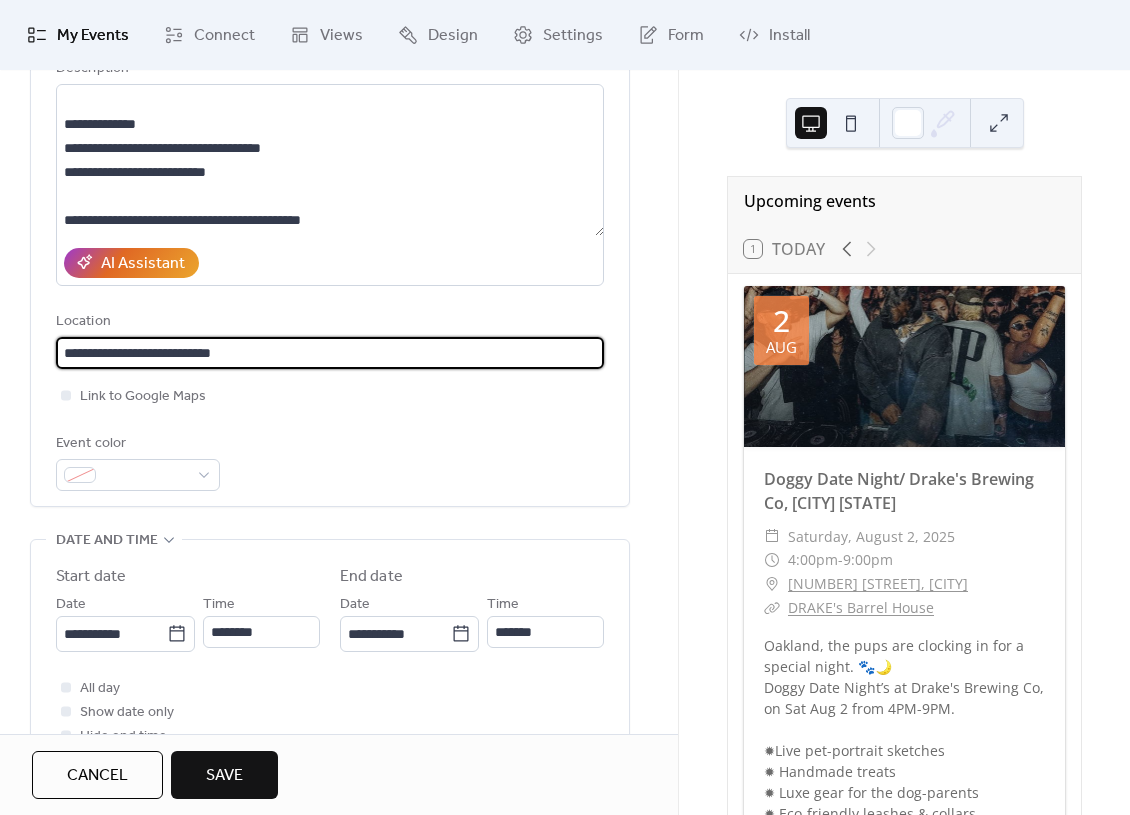 scroll, scrollTop: 207, scrollLeft: 0, axis: vertical 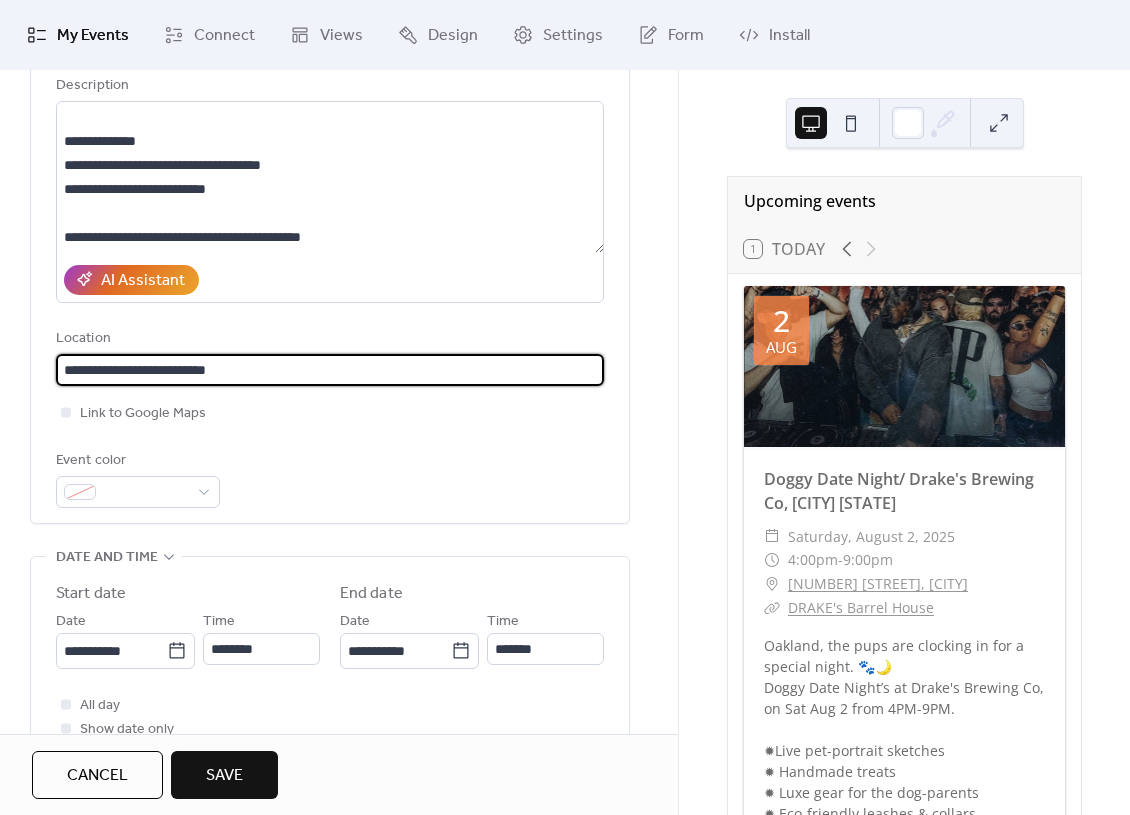 click on "**********" at bounding box center [330, 370] 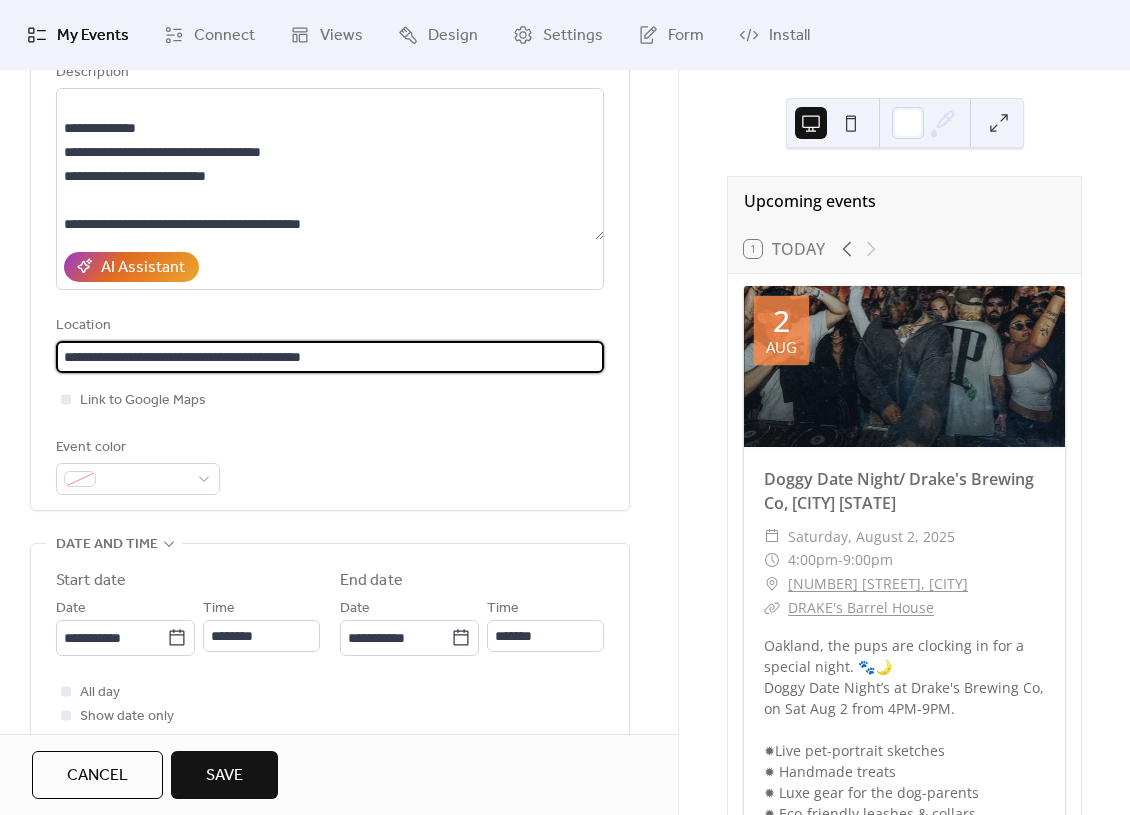 scroll, scrollTop: 223, scrollLeft: 0, axis: vertical 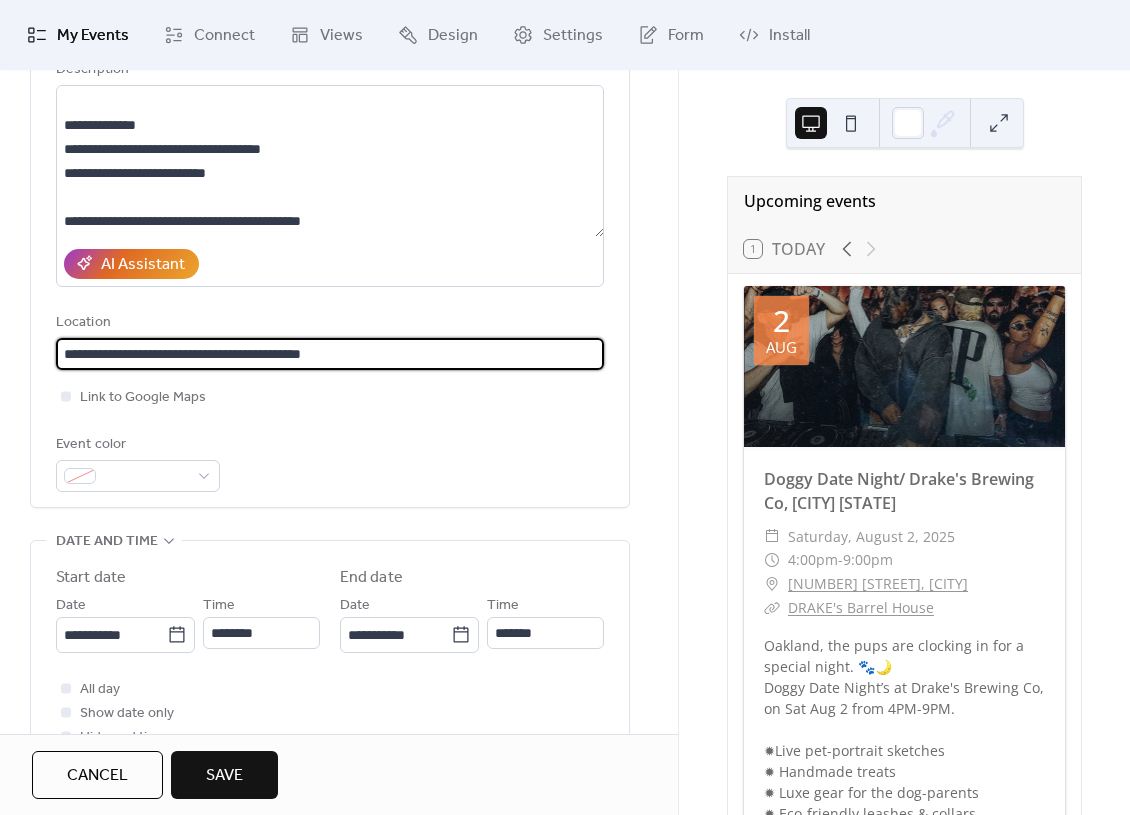 type on "**********" 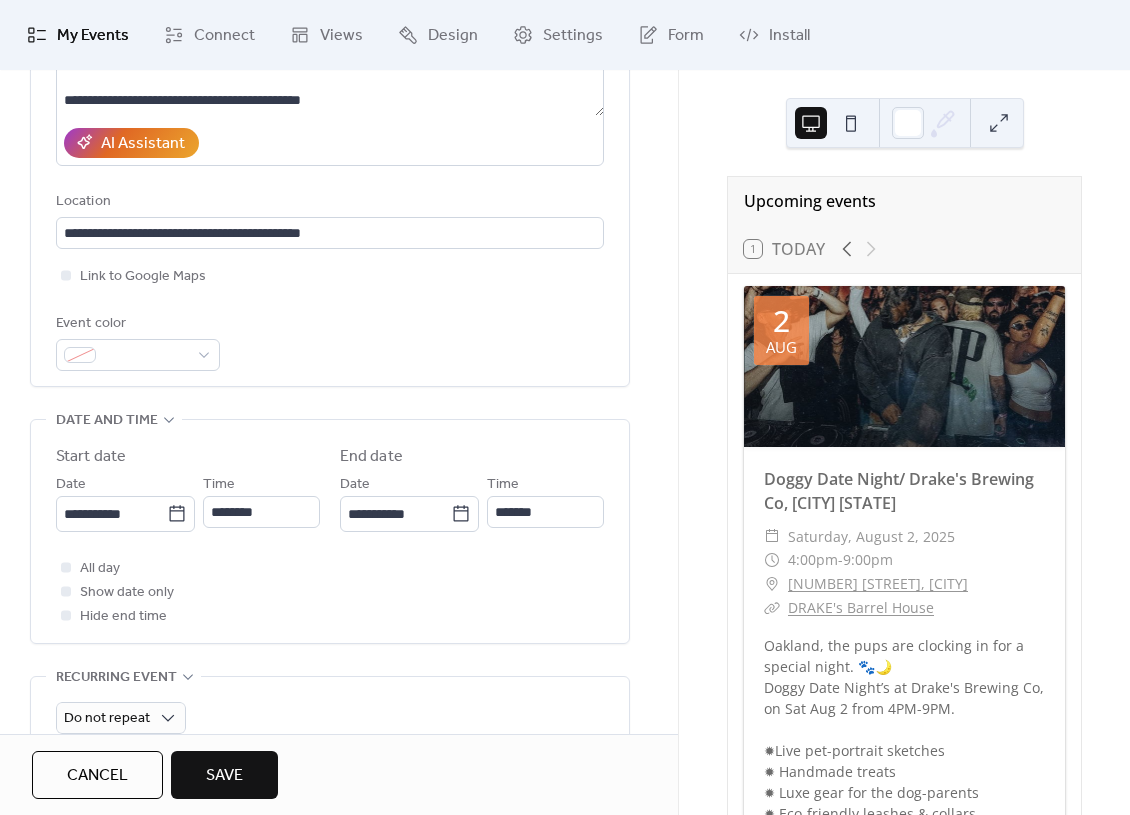 scroll, scrollTop: 374, scrollLeft: 0, axis: vertical 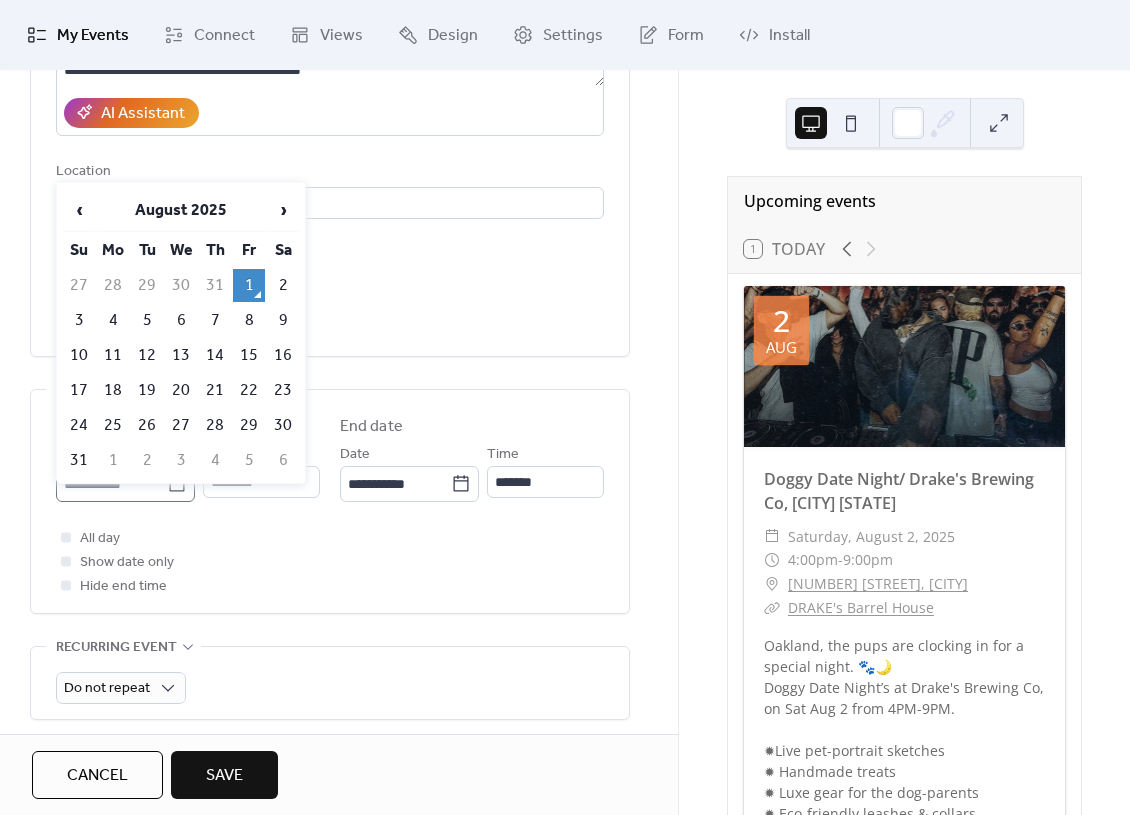 click 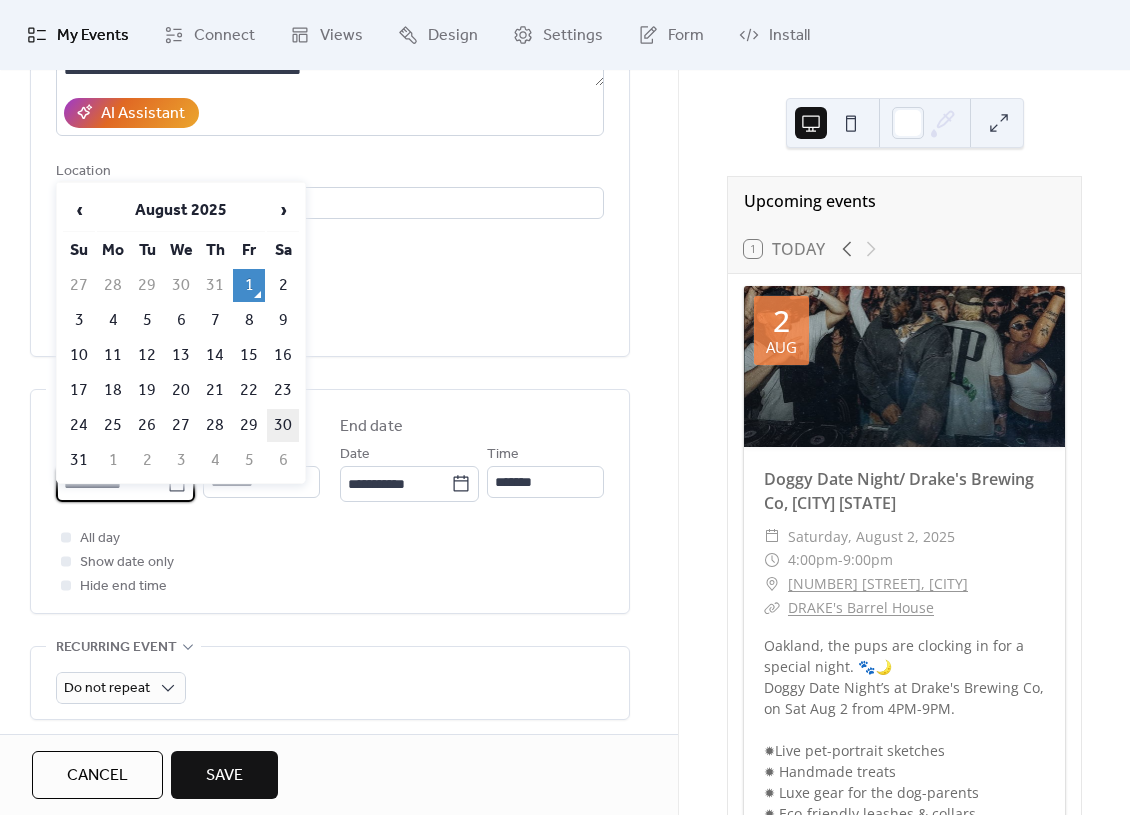 click on "30" at bounding box center (283, 425) 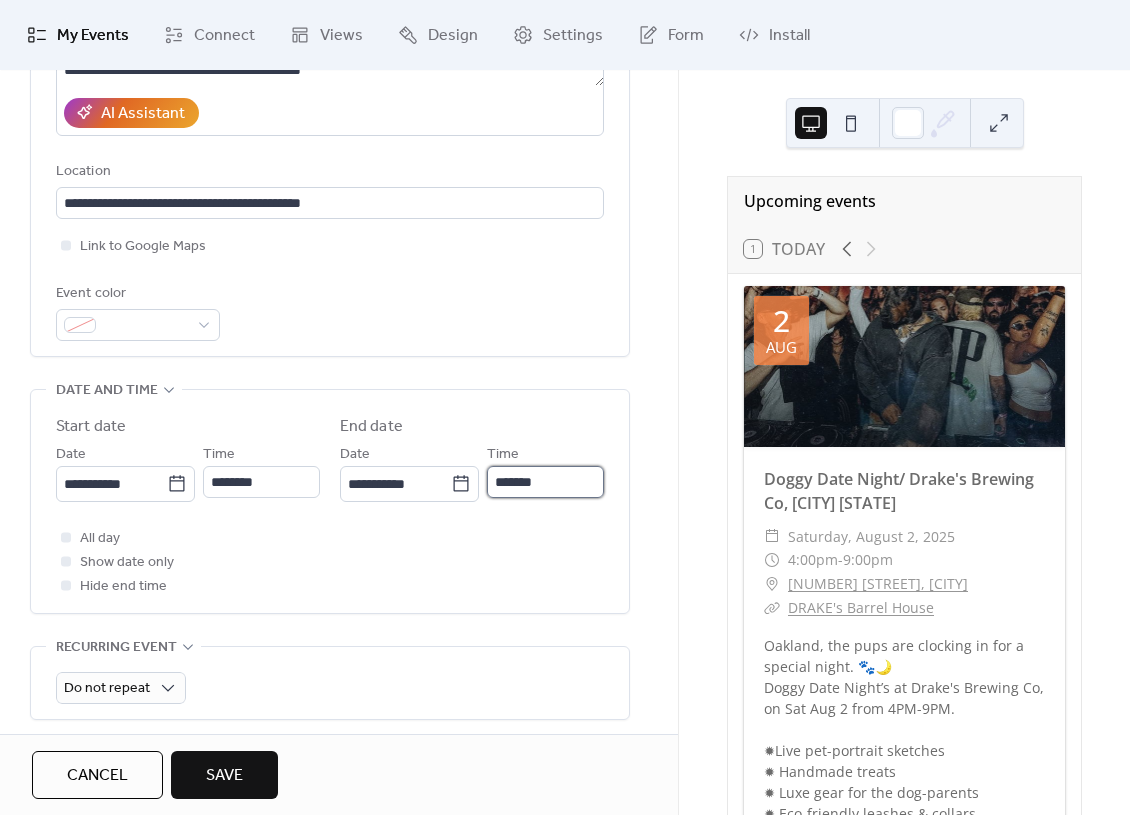 click on "*******" at bounding box center [545, 482] 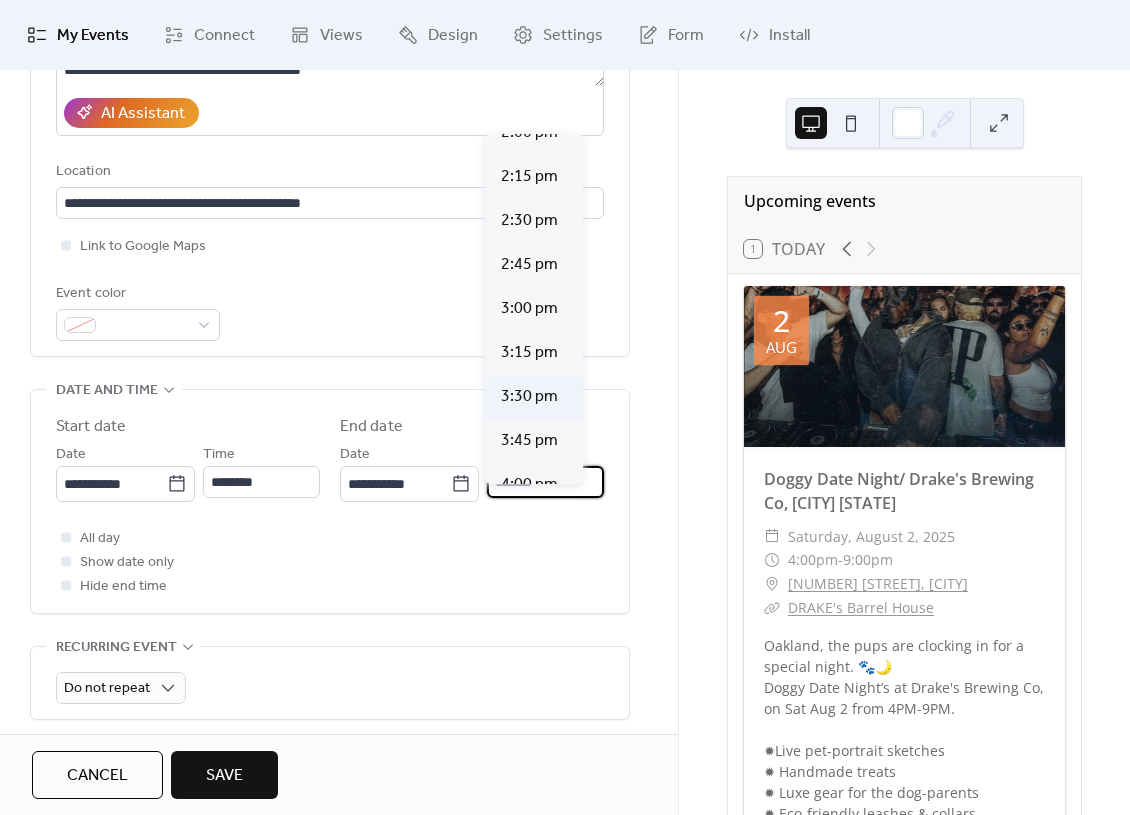 scroll, scrollTop: 393, scrollLeft: 0, axis: vertical 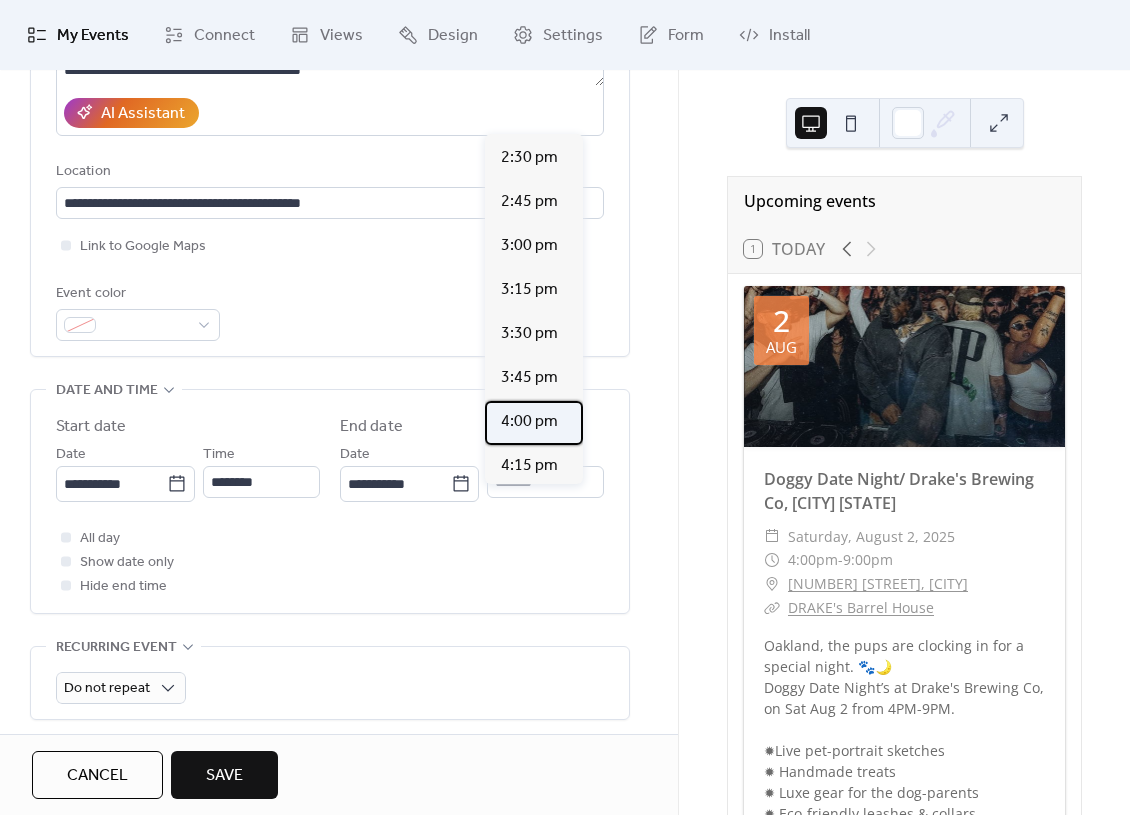 click on "4:00 pm" at bounding box center [529, 422] 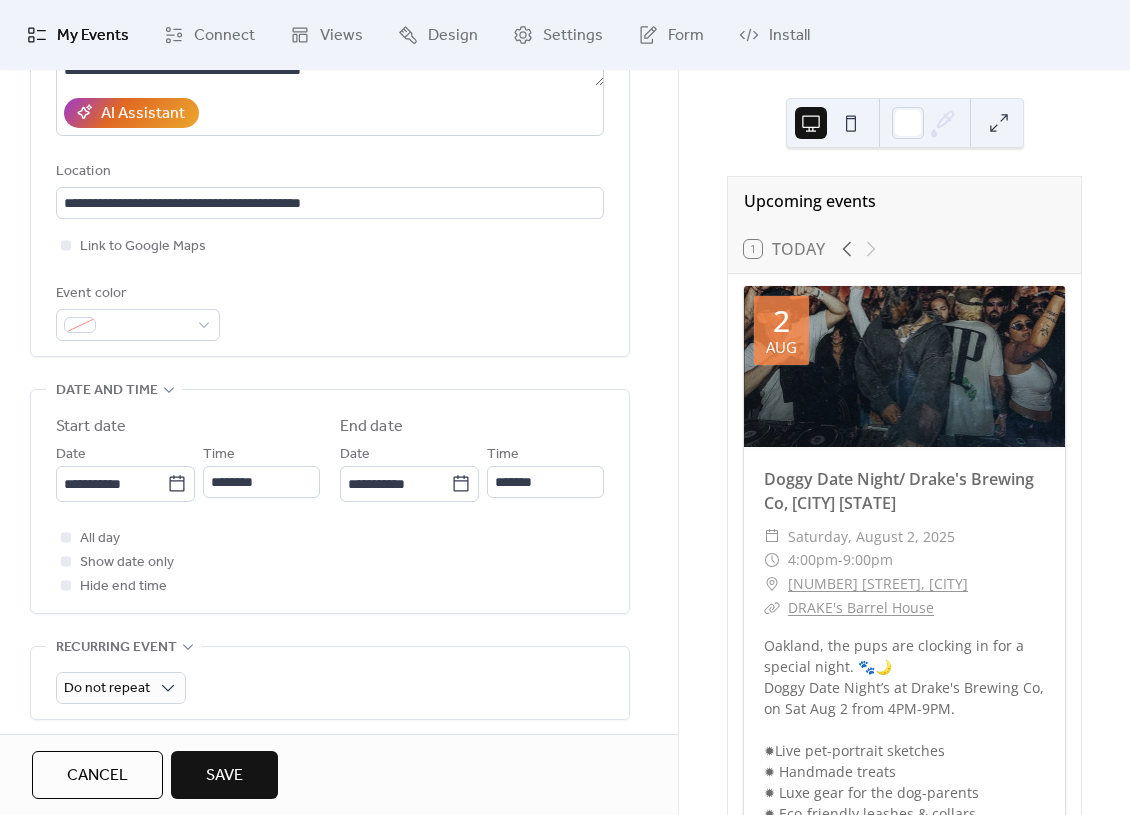 click on "End date" at bounding box center [472, 427] 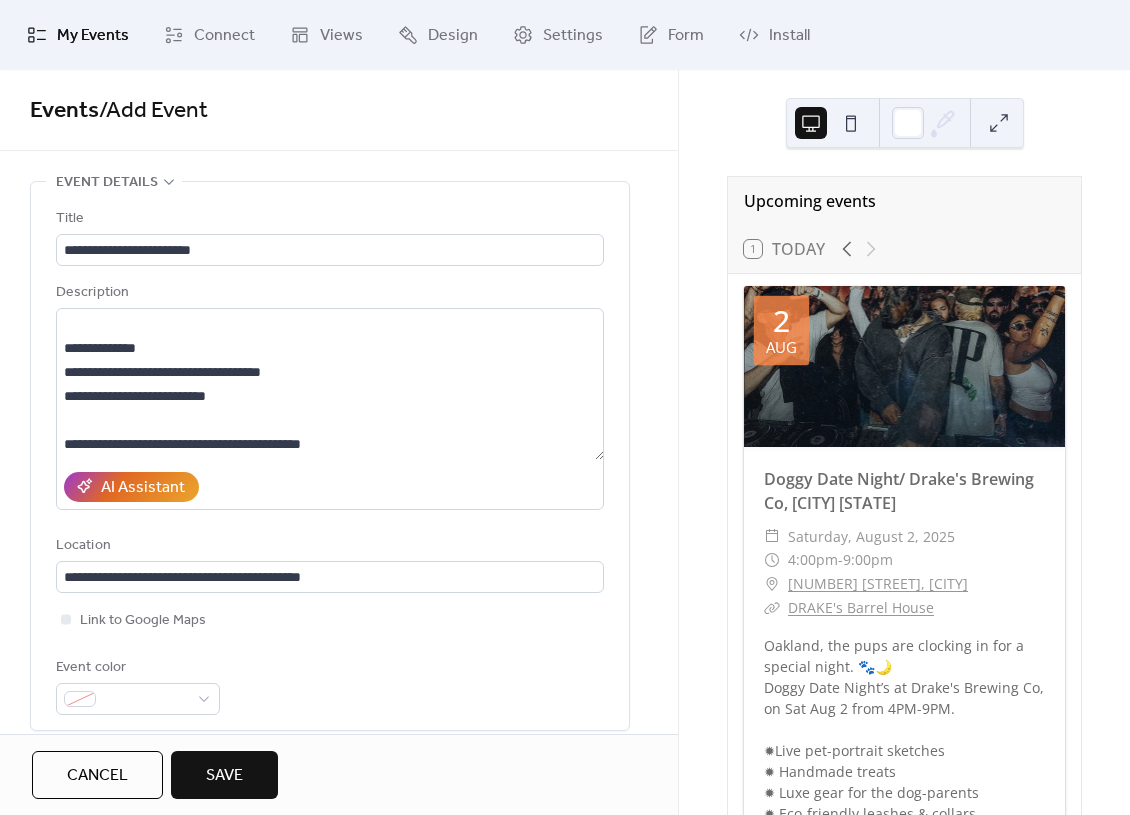 scroll, scrollTop: 0, scrollLeft: 0, axis: both 